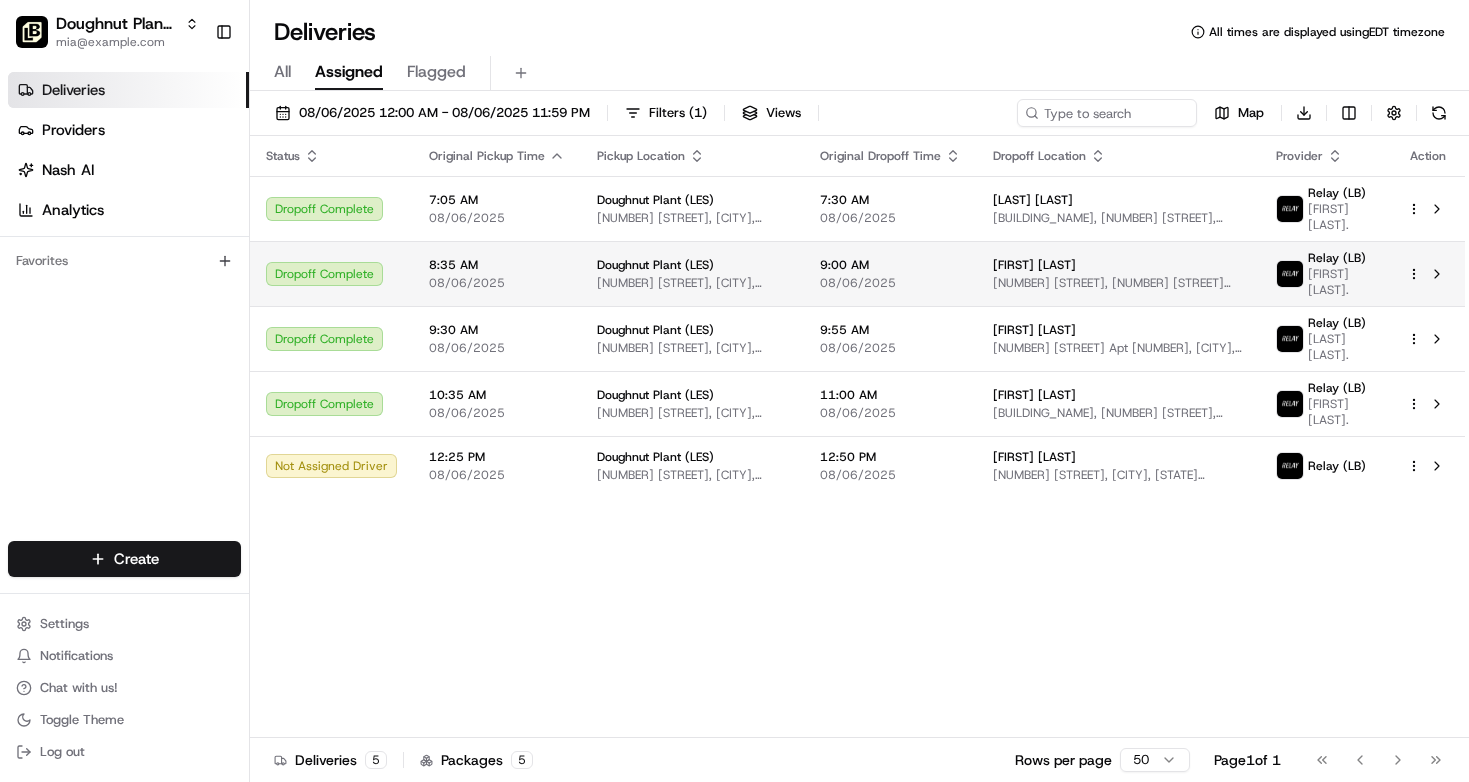 scroll, scrollTop: 0, scrollLeft: 0, axis: both 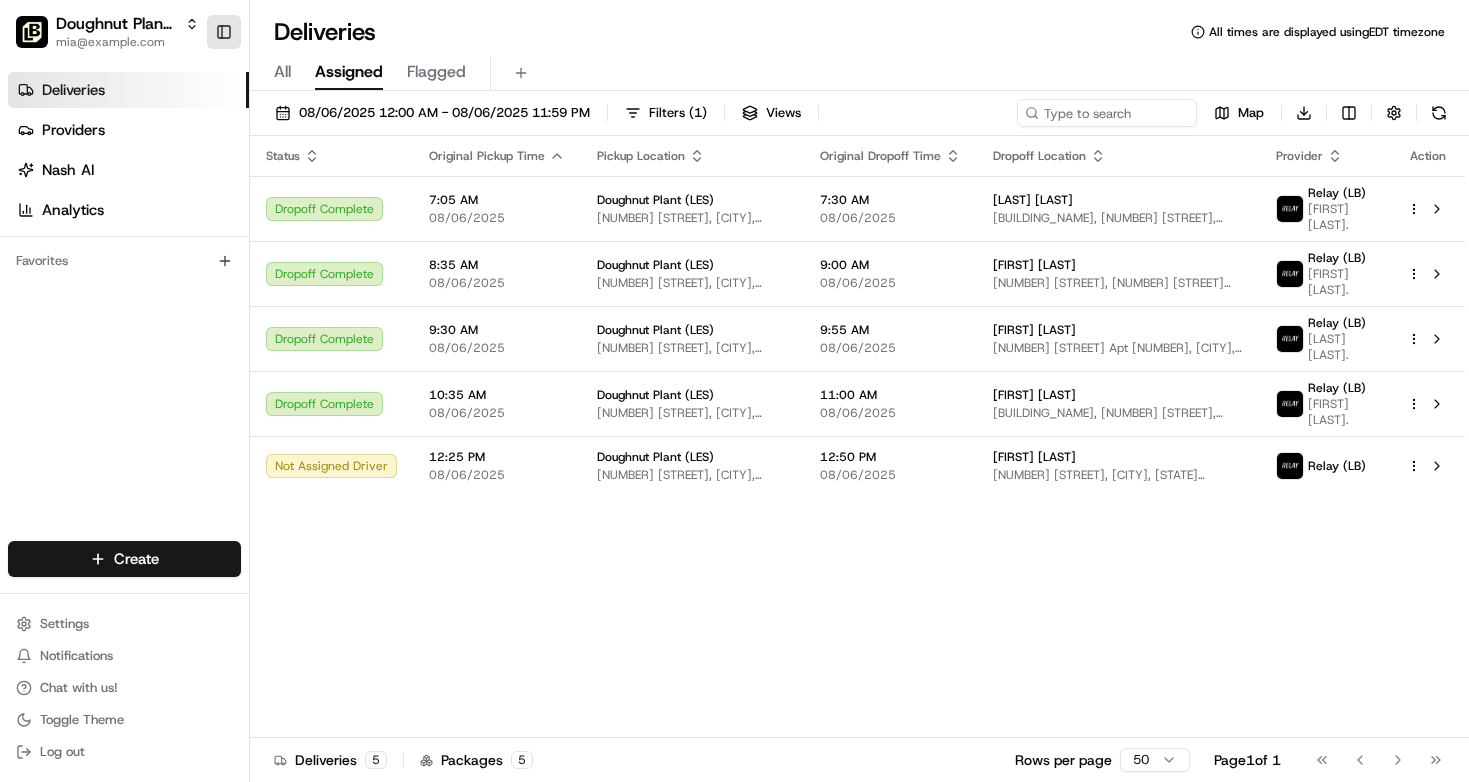 click on "Toggle Sidebar" at bounding box center (224, 32) 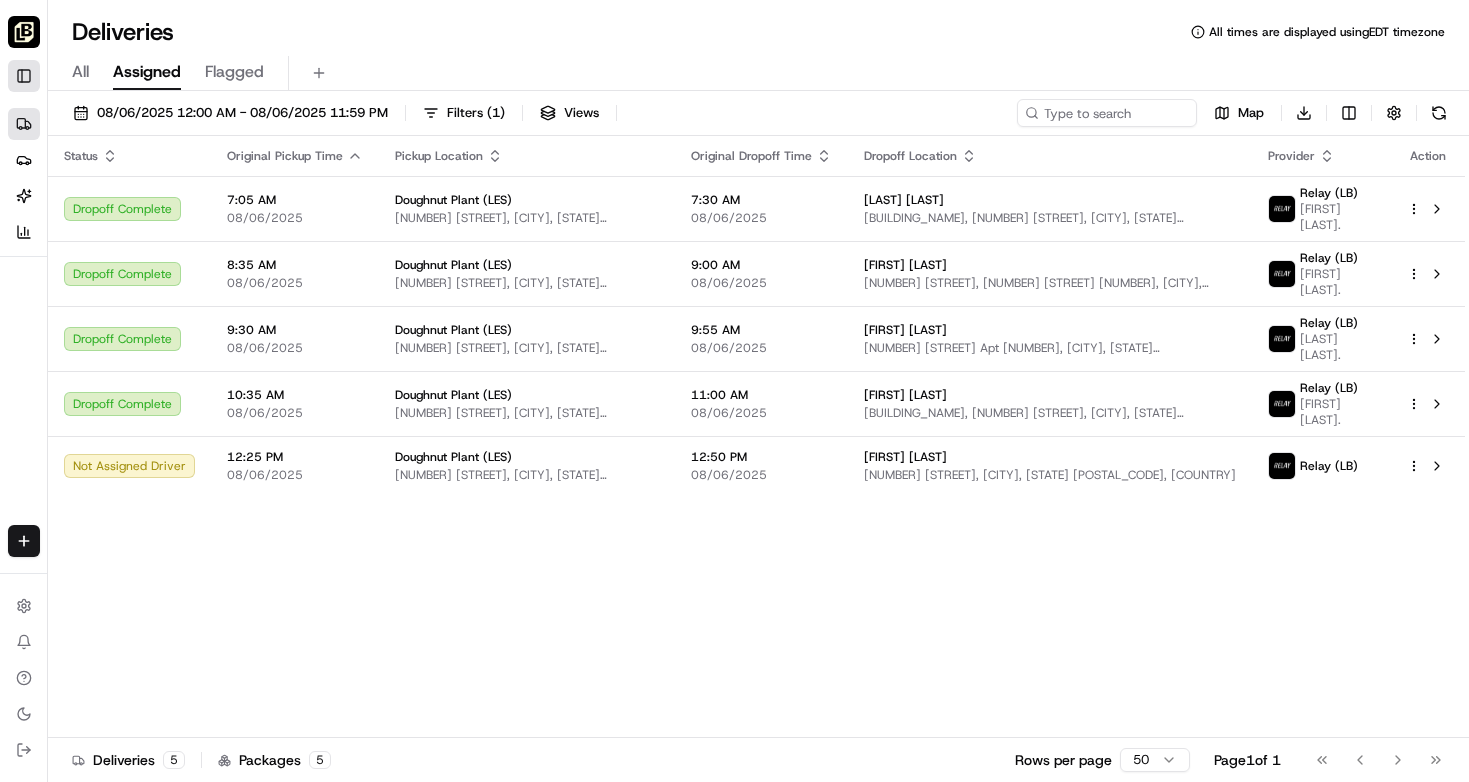 click on "Toggle Sidebar" at bounding box center (24, 76) 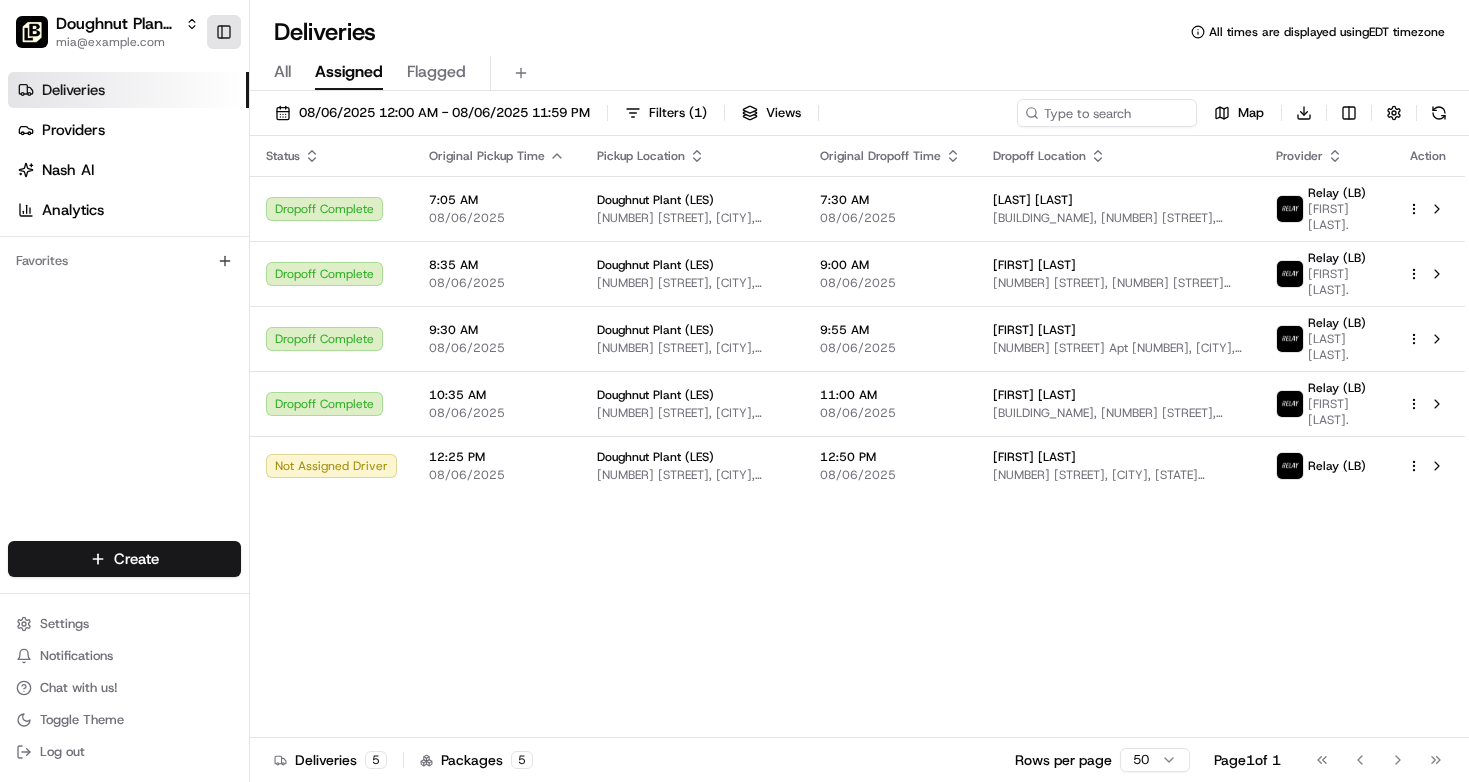 click on "Toggle Sidebar" at bounding box center (224, 32) 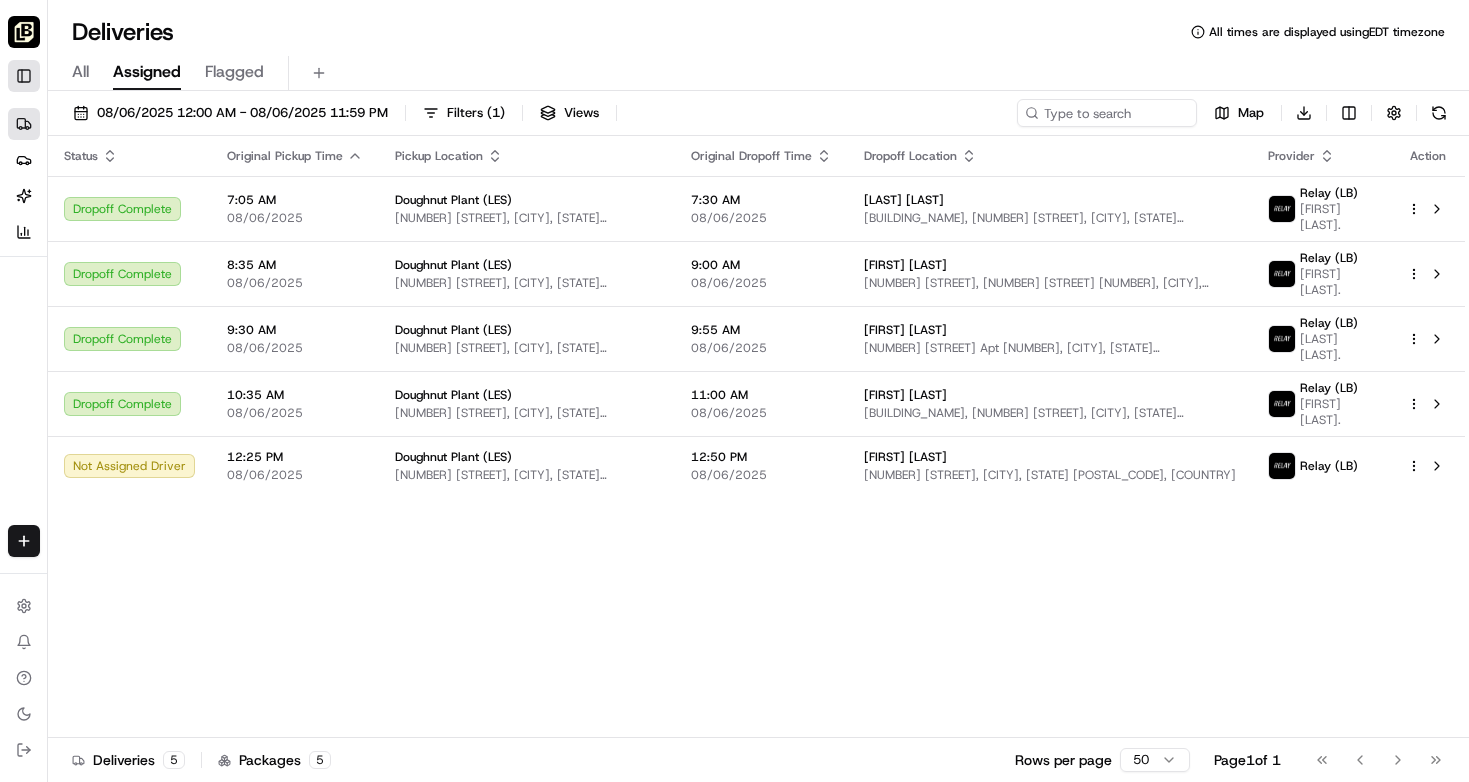 click on "Toggle Sidebar" at bounding box center [24, 76] 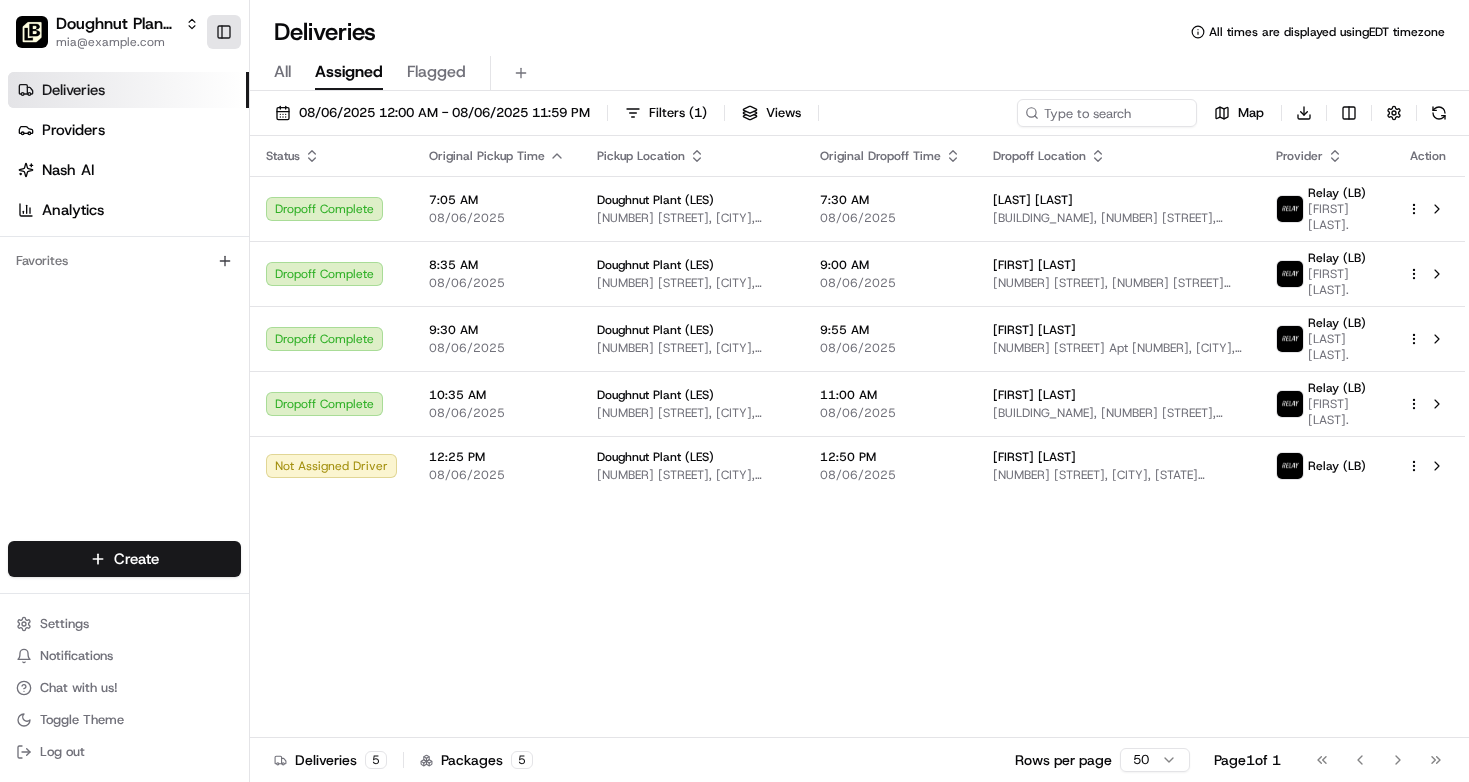 click on "Toggle Sidebar" at bounding box center (224, 32) 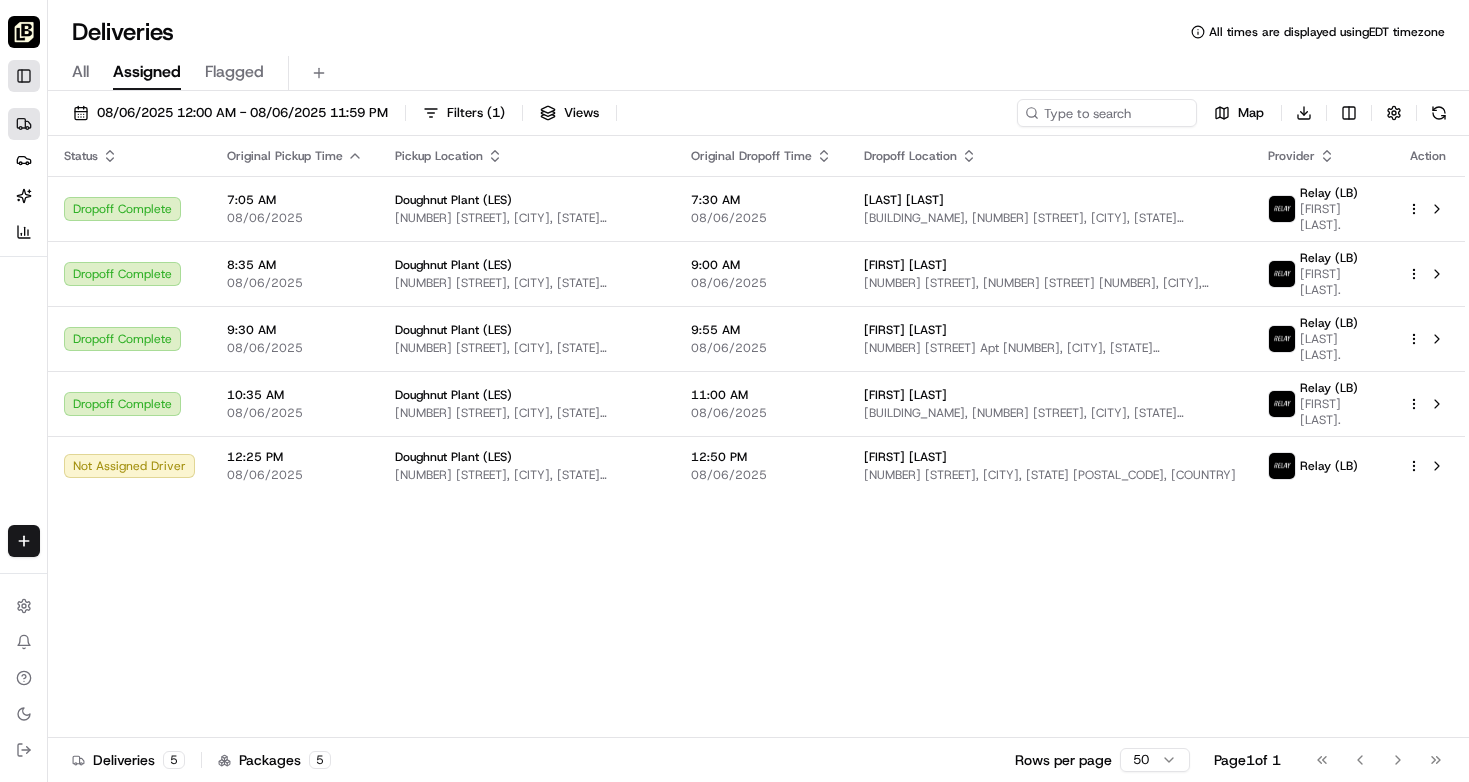 click on "Toggle Sidebar" at bounding box center [24, 76] 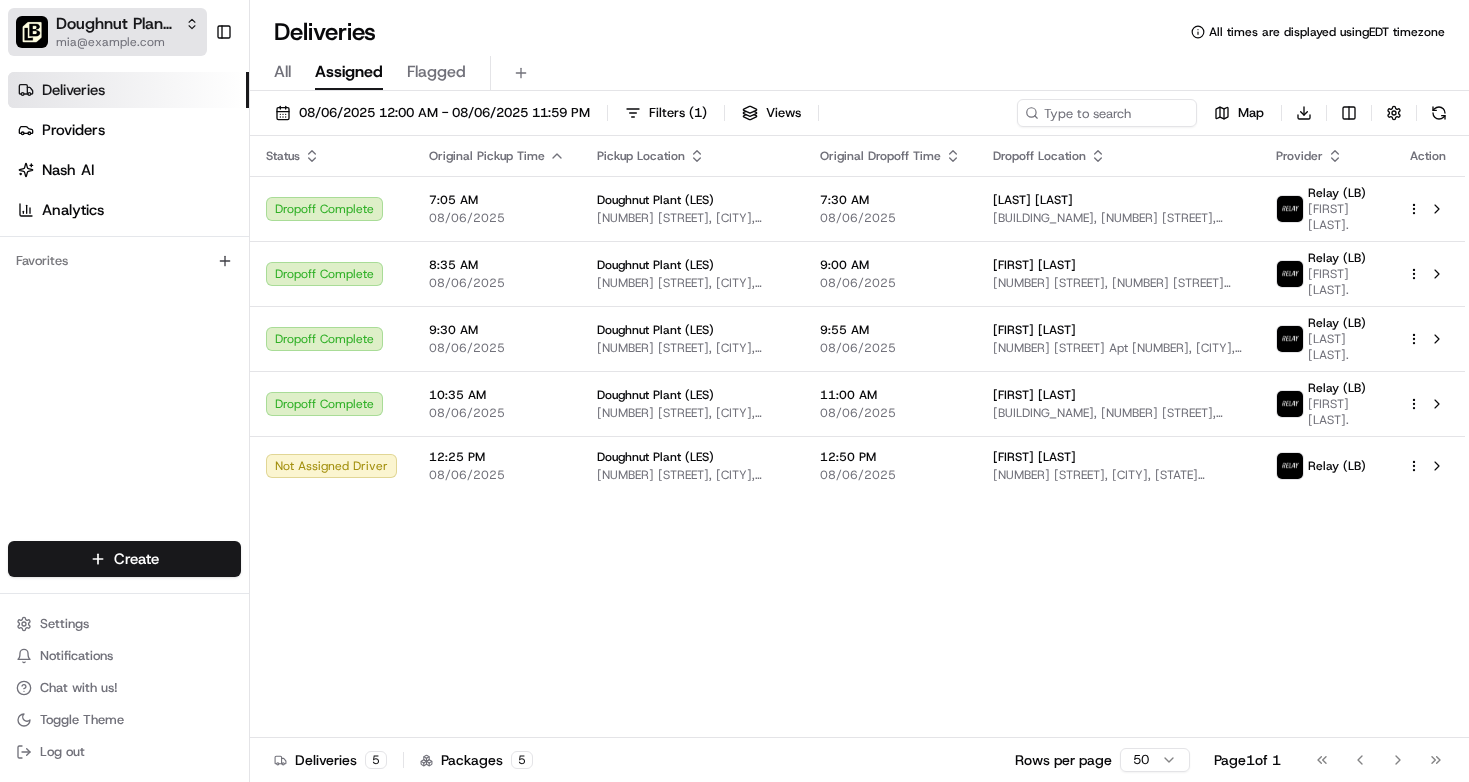 click on "Doughnut Plant (LES)" at bounding box center [127, 24] 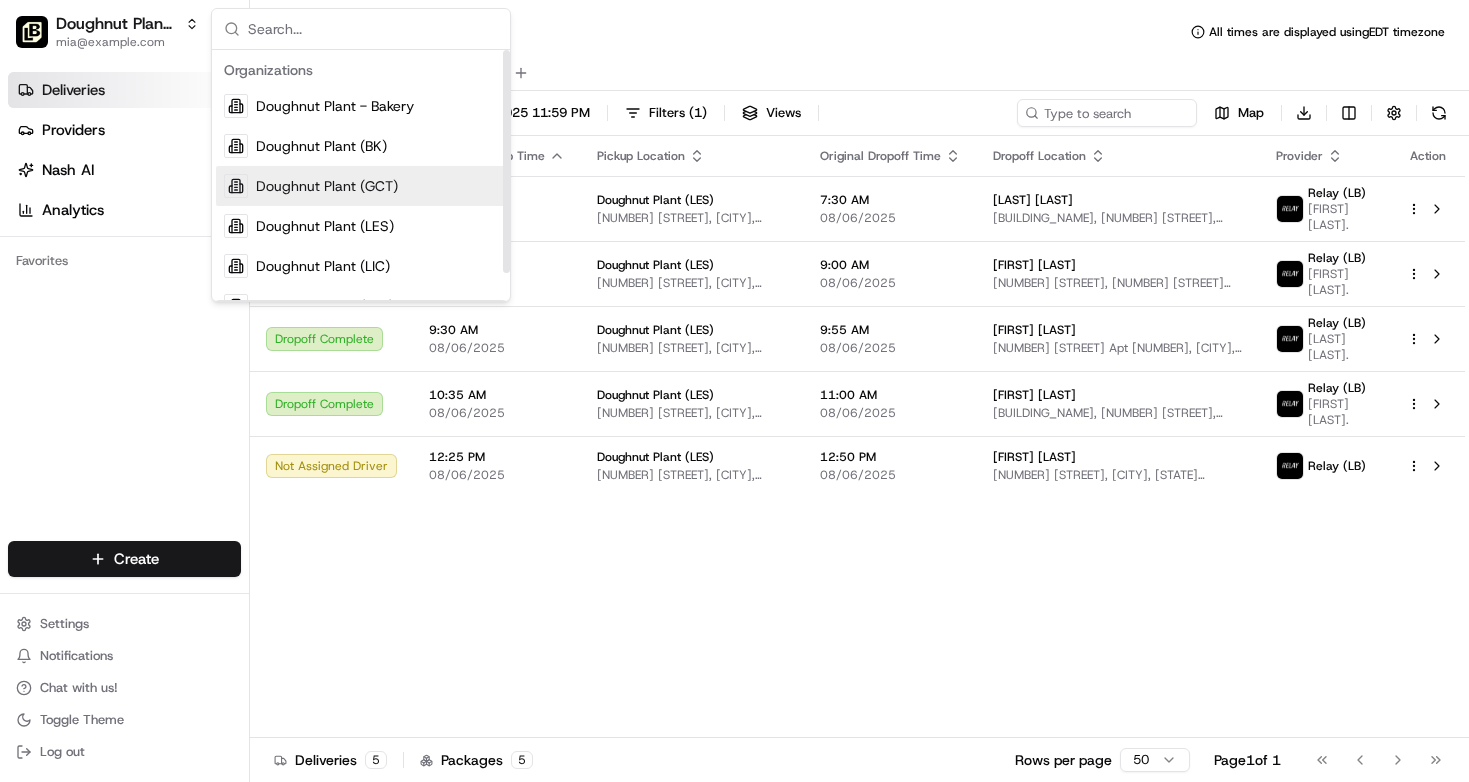 click on "Doughnut Plant (GCT)" at bounding box center (327, 186) 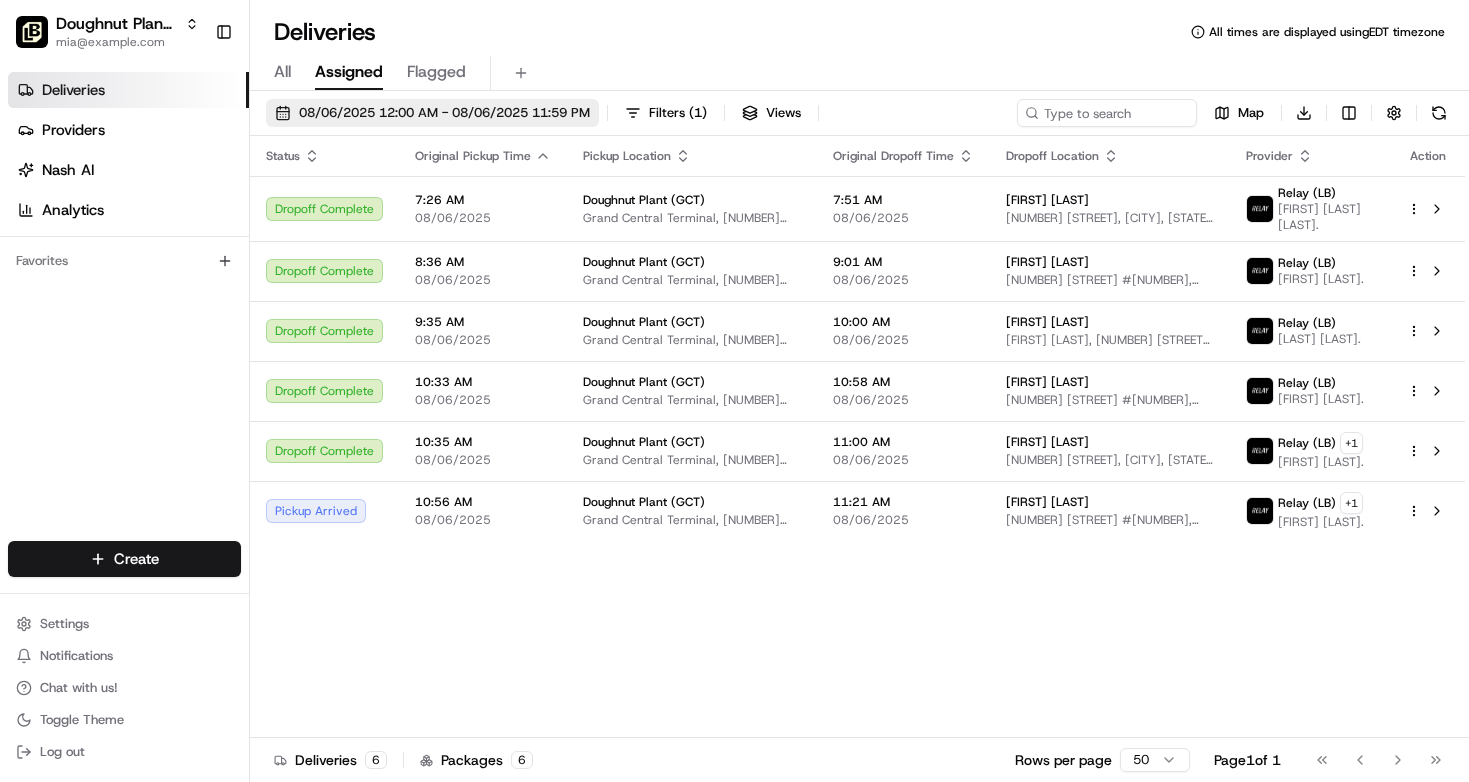 click on "08/06/2025 12:00 AM - 08/06/2025 11:59 PM" at bounding box center (432, 113) 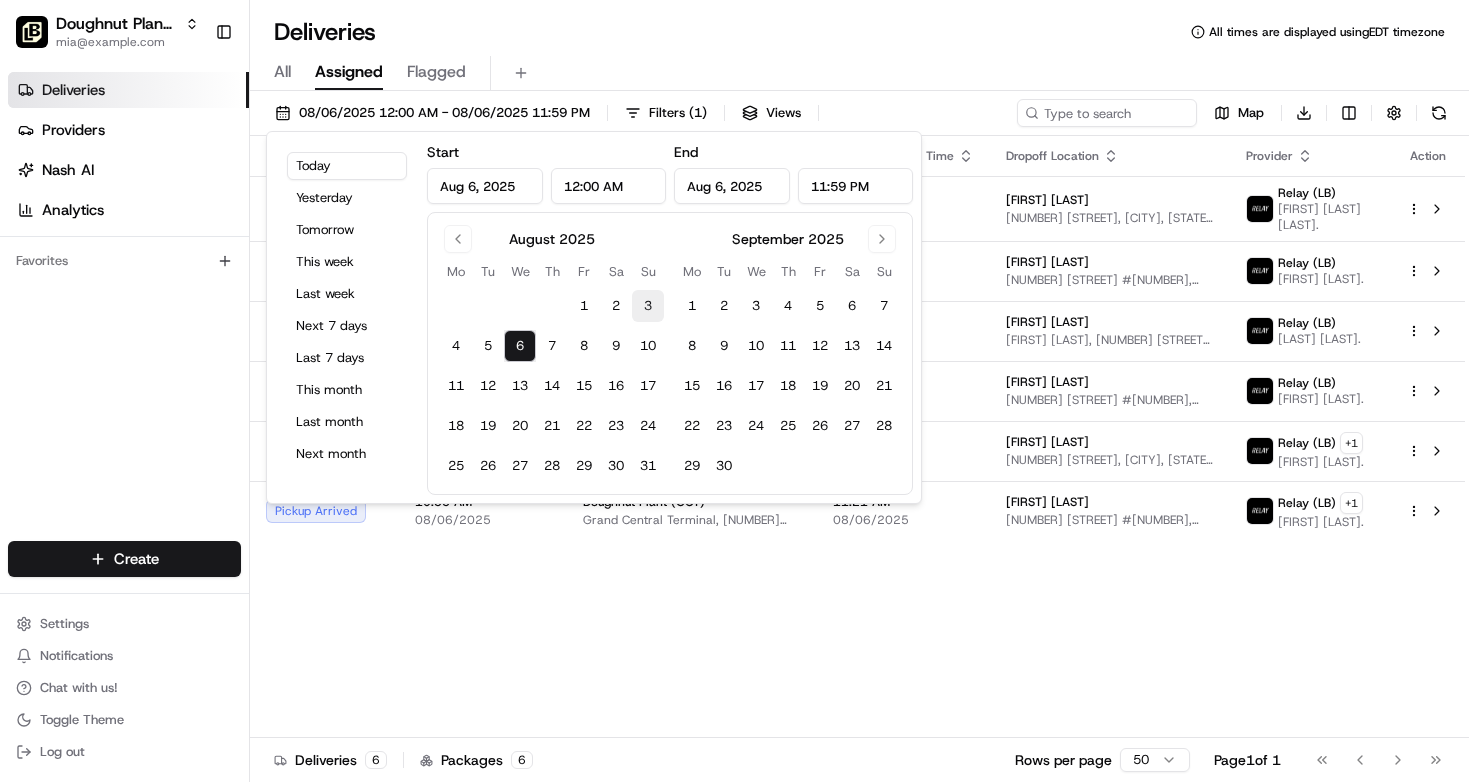 click on "3" at bounding box center (648, 306) 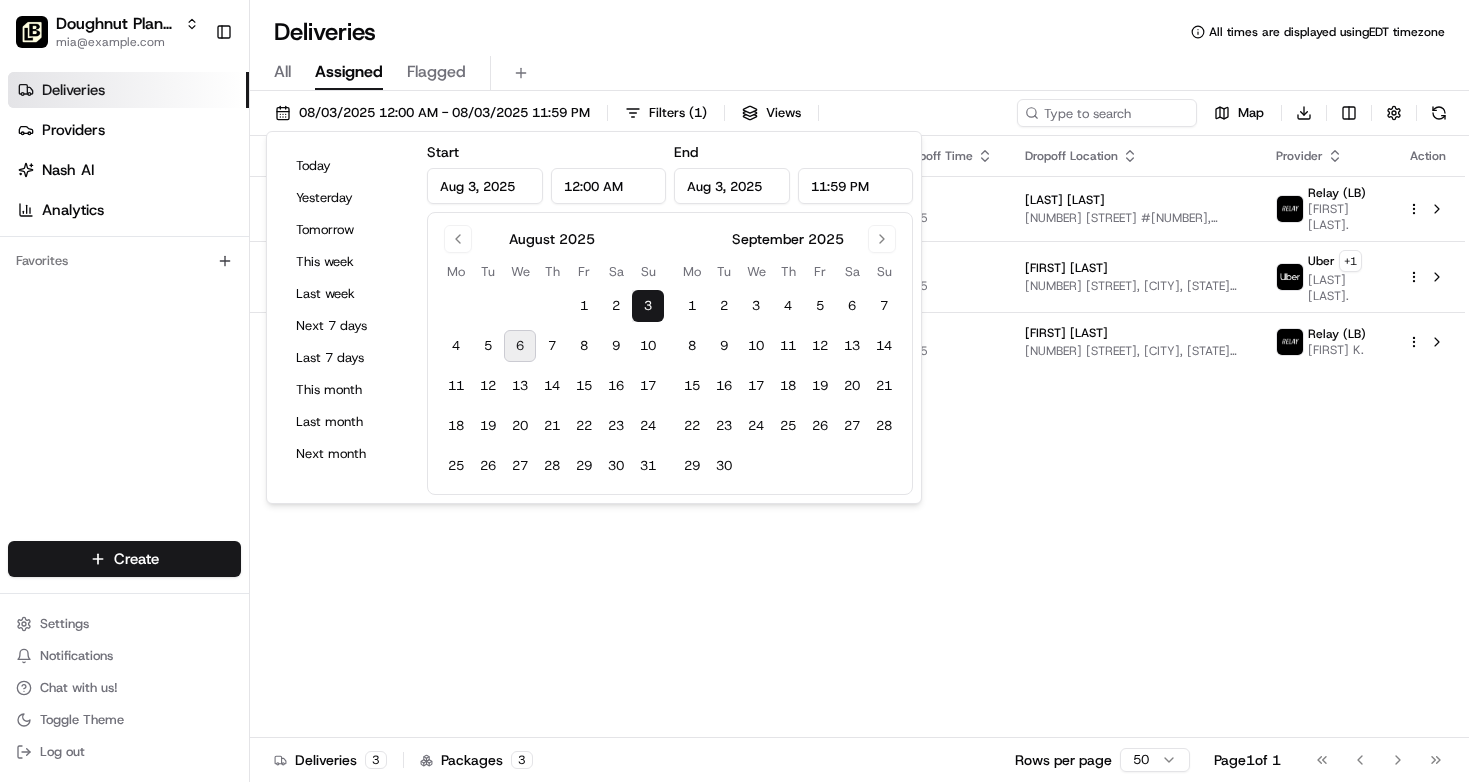 click on "Status Original Pickup Time Pickup Location Original Dropoff Time Dropoff Location Provider Action Dropoff Complete [TIME] [DATE] Doughnut Plant (GCT) Grand Central Terminal, [NUMBER] [STREET], [CITY], [STATE] [POSTAL_CODE], [COUNTRY] [TIME] [DATE] [LAST] [LAST] [NUMBER] [STREET], [CITY], [STATE] [POSTAL_CODE], [COUNTRY] Relay (LB) [FIRST] [LAST] Dropoff Complete [TIME] [DATE] Doughnut Plant (GCT) Grand Central Terminal, [NUMBER] [STREET], [CITY], [STATE] [POSTAL_CODE], [COUNTRY] [TIME] [DATE] [FIRST] [LAST] [NUMBER] [STREET], [CITY], [STATE] [POSTAL_CODE], [COUNTRY] Uber + 1 [LAST] [LAST] Dropoff Complete [TIME] [DATE] Doughnut Plant (GCT) Grand Central Terminal, [NUMBER] [STREET], [CITY], [STATE] [POSTAL_CODE], [COUNTRY] [TIME] [DATE] [FIRST] [LAST] [NUMBER] [STREET], [CITY], [STATE] [POSTAL_CODE], [COUNTRY] Relay (LB) [FIRST] [LAST]." at bounding box center [857, 437] 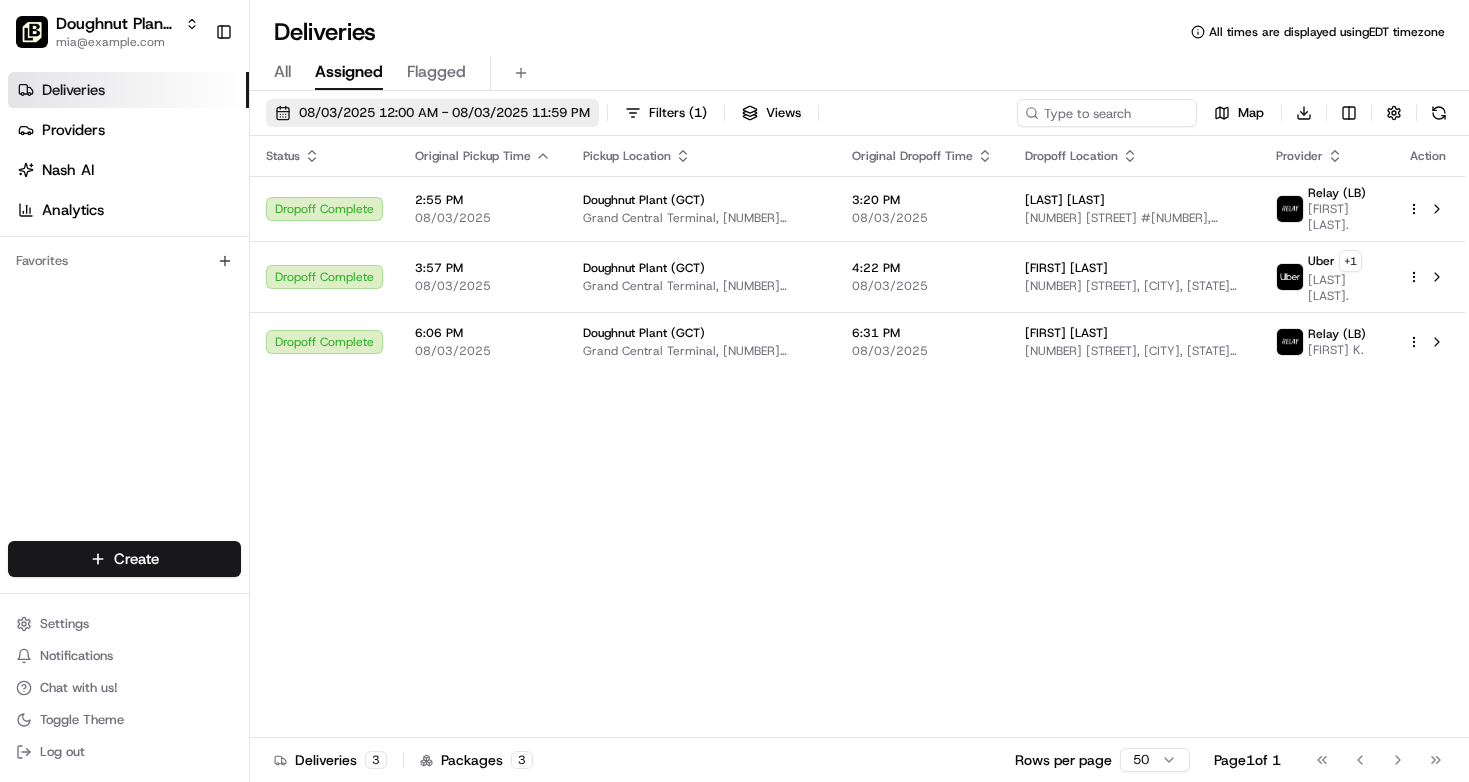 click on "08/03/2025 12:00 AM - 08/03/2025 11:59 PM" at bounding box center (444, 113) 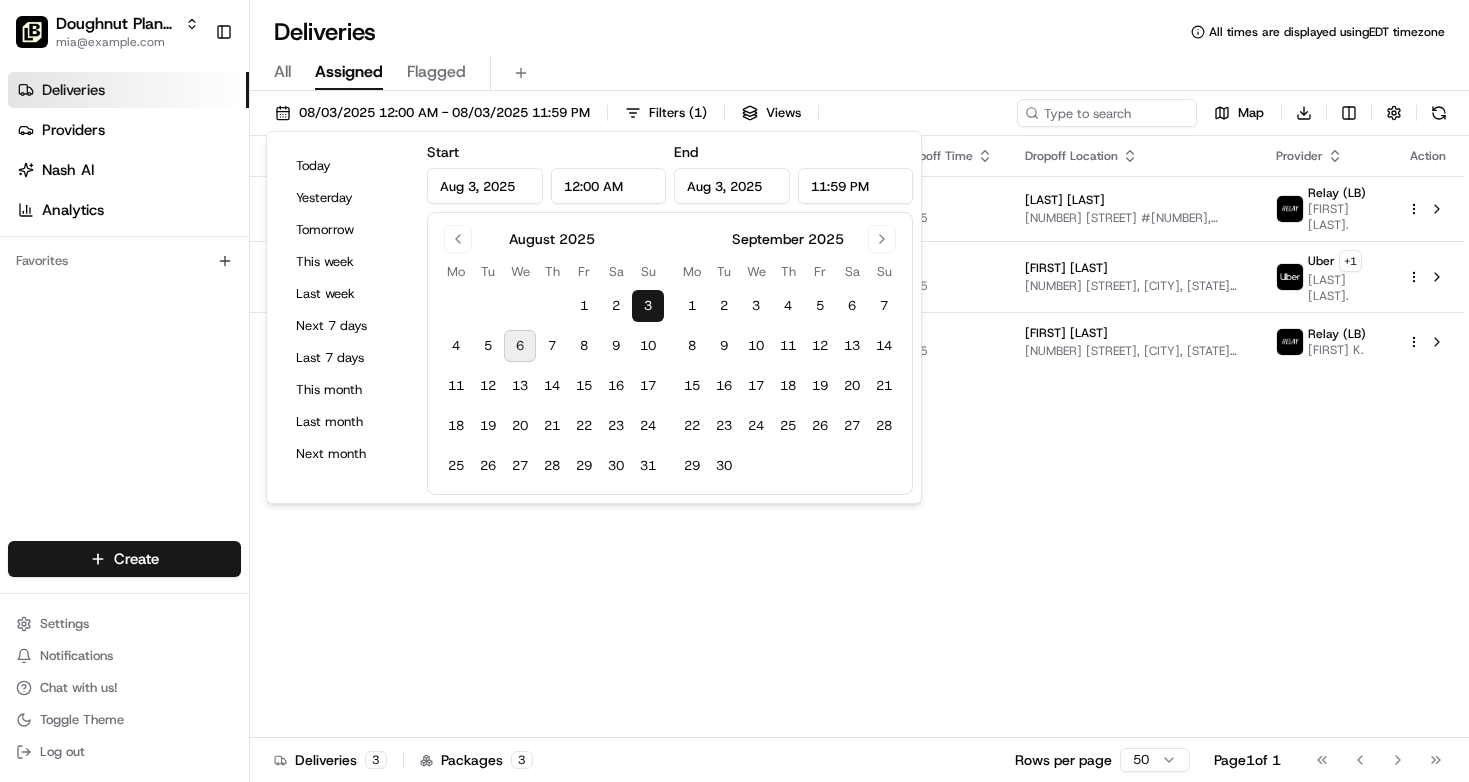 click on "Status Original Pickup Time Pickup Location Original Dropoff Time Dropoff Location Provider Action Dropoff Complete [TIME] [DATE] Doughnut Plant (GCT) Grand Central Terminal, [NUMBER] [STREET], [CITY], [STATE] [POSTAL_CODE], [COUNTRY] [TIME] [DATE] [LAST] [LAST] [NUMBER] [STREET], [CITY], [STATE] [POSTAL_CODE], [COUNTRY] Relay (LB) [FIRST] [LAST] Dropoff Complete [TIME] [DATE] Doughnut Plant (GCT) Grand Central Terminal, [NUMBER] [STREET], [CITY], [STATE] [POSTAL_CODE], [COUNTRY] [TIME] [DATE] [FIRST] [LAST] [NUMBER] [STREET], [CITY], [STATE] [POSTAL_CODE], [COUNTRY] Uber + 1 [LAST] [LAST] Dropoff Complete [TIME] [DATE] Doughnut Plant (GCT) Grand Central Terminal, [NUMBER] [STREET], [CITY], [STATE] [POSTAL_CODE], [COUNTRY] [TIME] [DATE] [FIRST] [LAST] [NUMBER] [STREET], [CITY], [STATE] [POSTAL_CODE], [COUNTRY] Relay (LB) [FIRST] [LAST]." at bounding box center (857, 437) 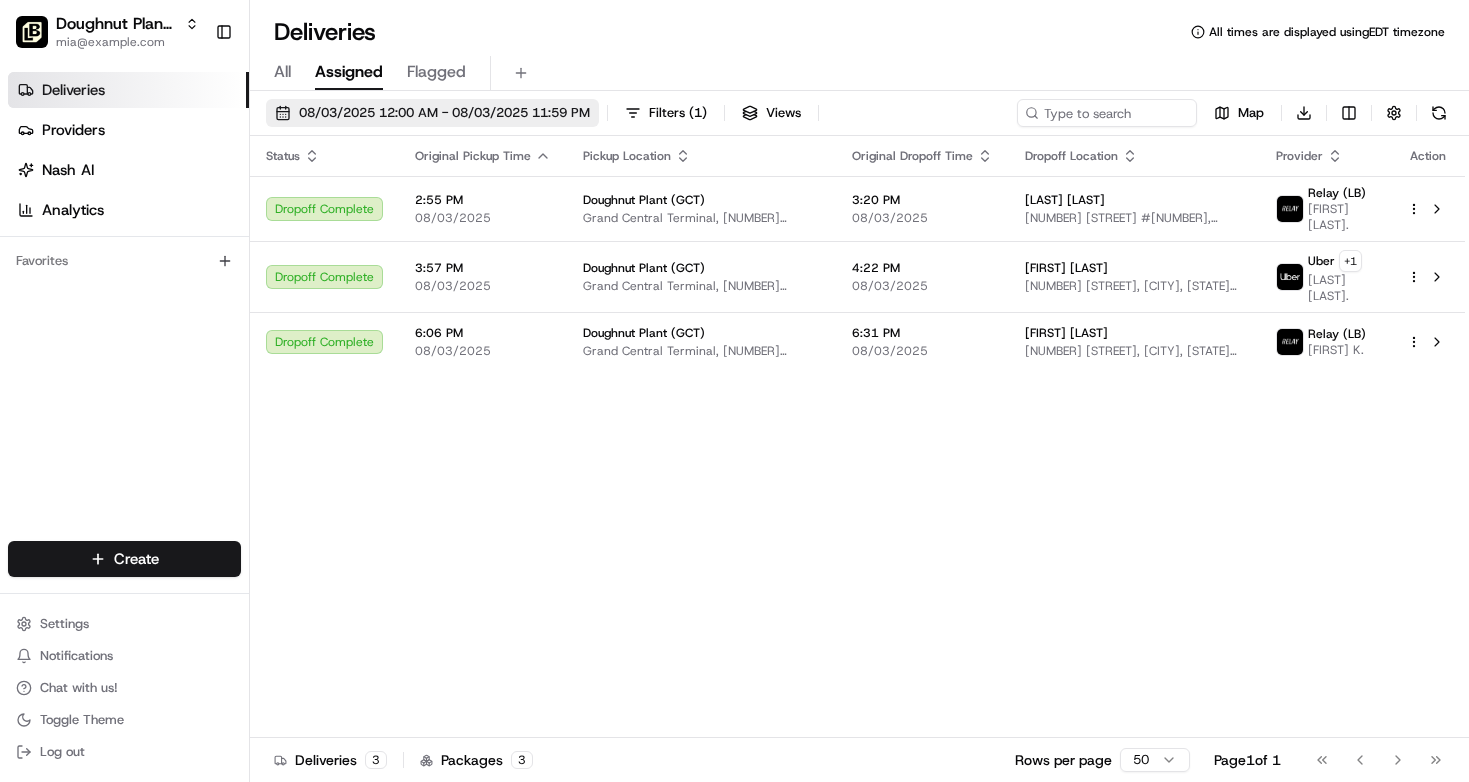 click on "08/03/2025 12:00 AM - 08/03/2025 11:59 PM" at bounding box center [444, 113] 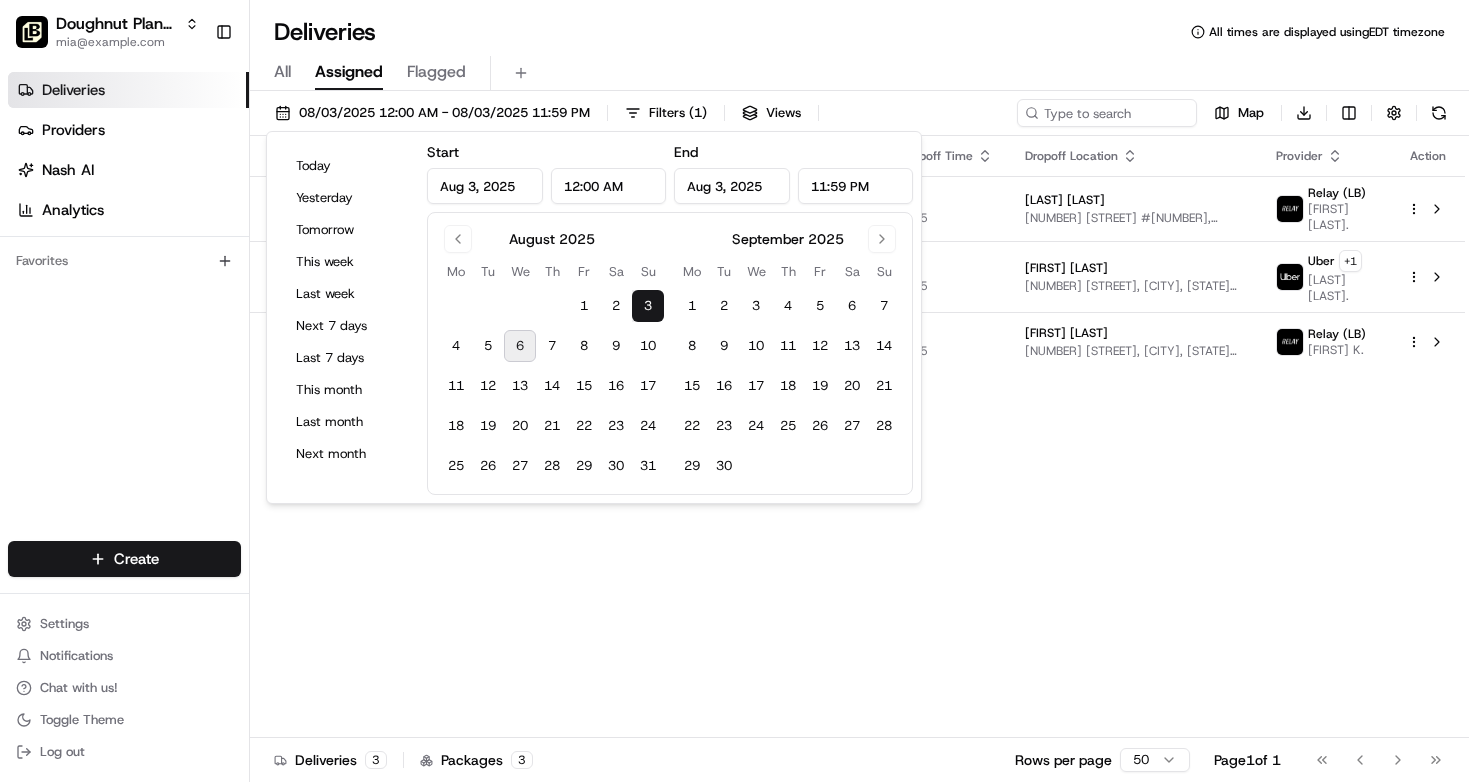 click on "All Assigned Flagged" at bounding box center [859, 73] 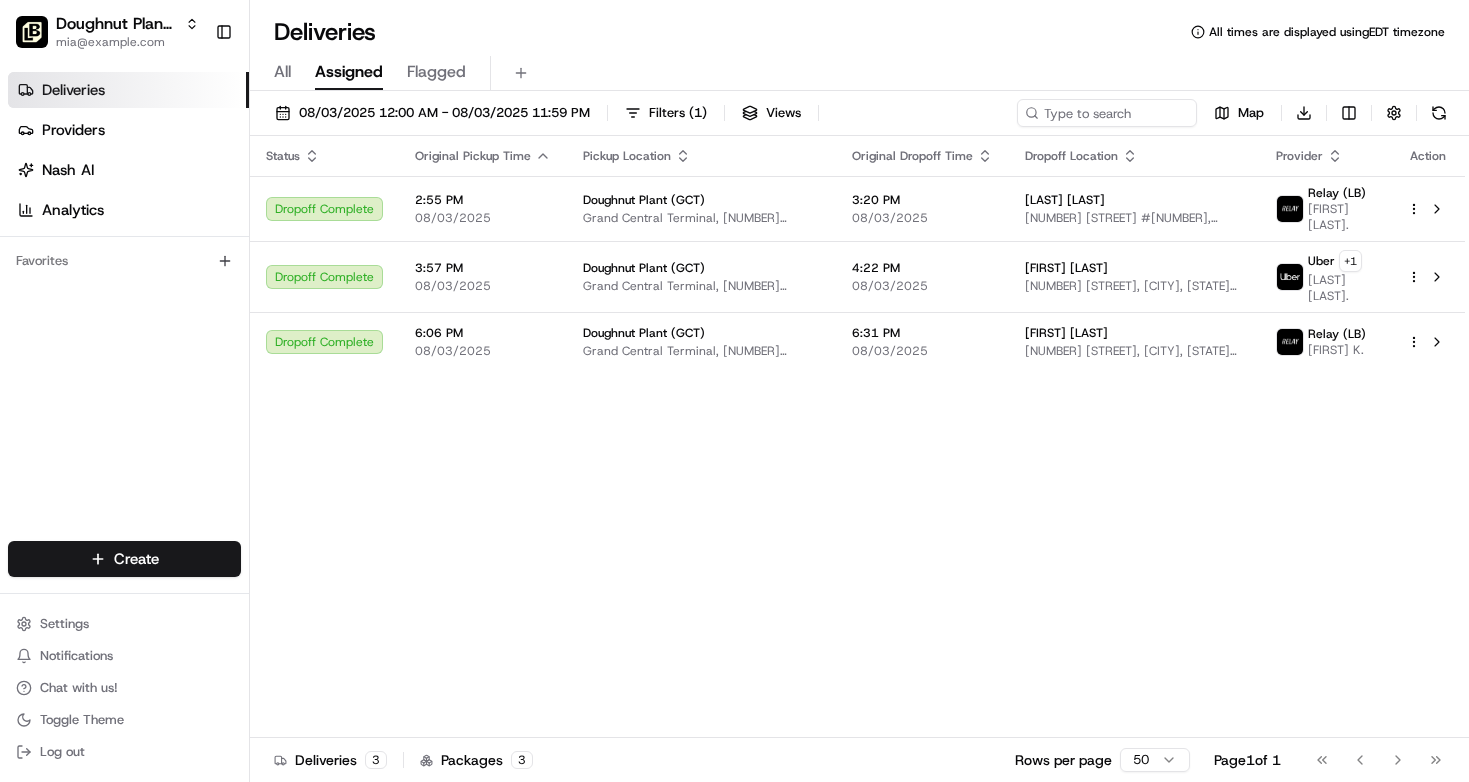 click on "All Assigned Flagged" at bounding box center [859, 69] 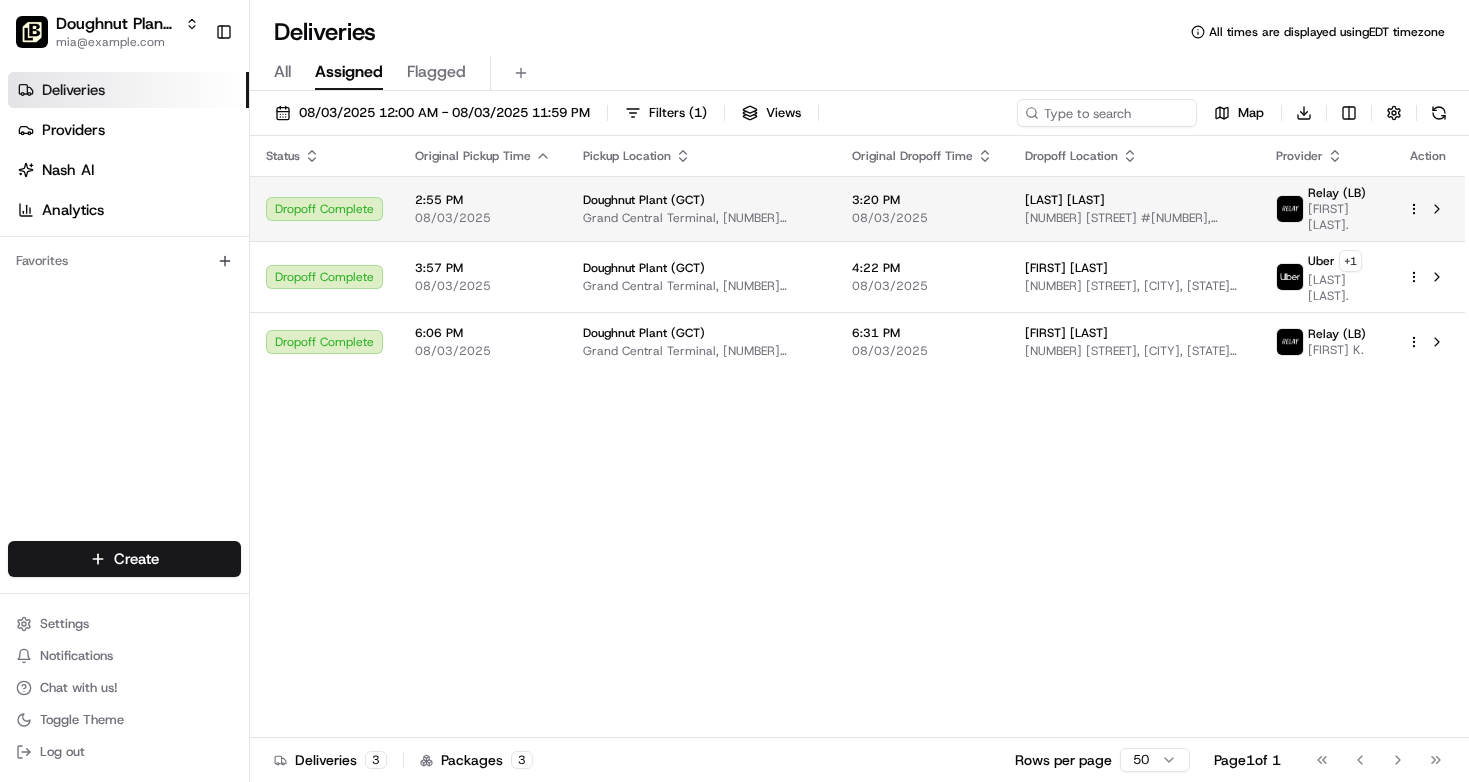click on "[LAST] [LAST]" at bounding box center (1134, 200) 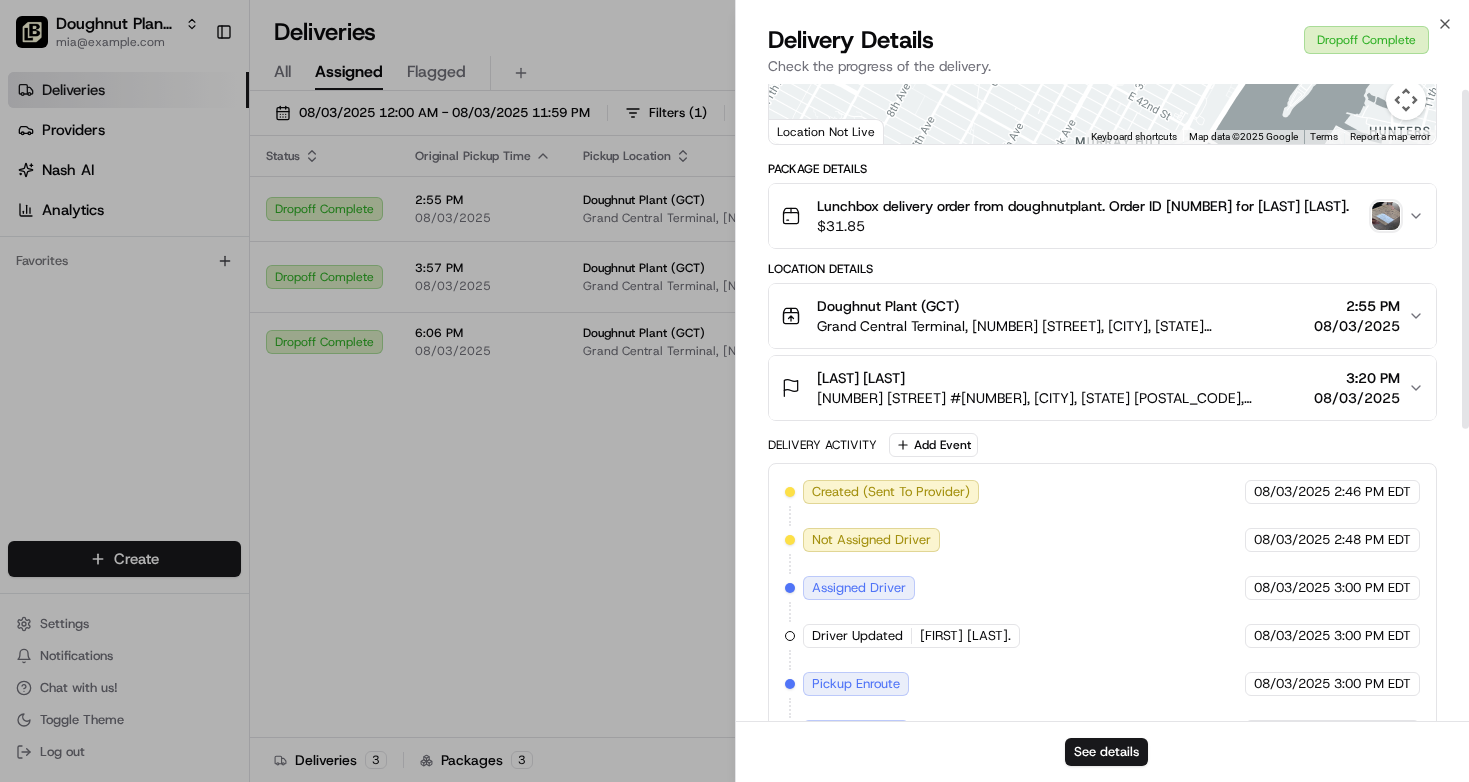 scroll, scrollTop: 0, scrollLeft: 0, axis: both 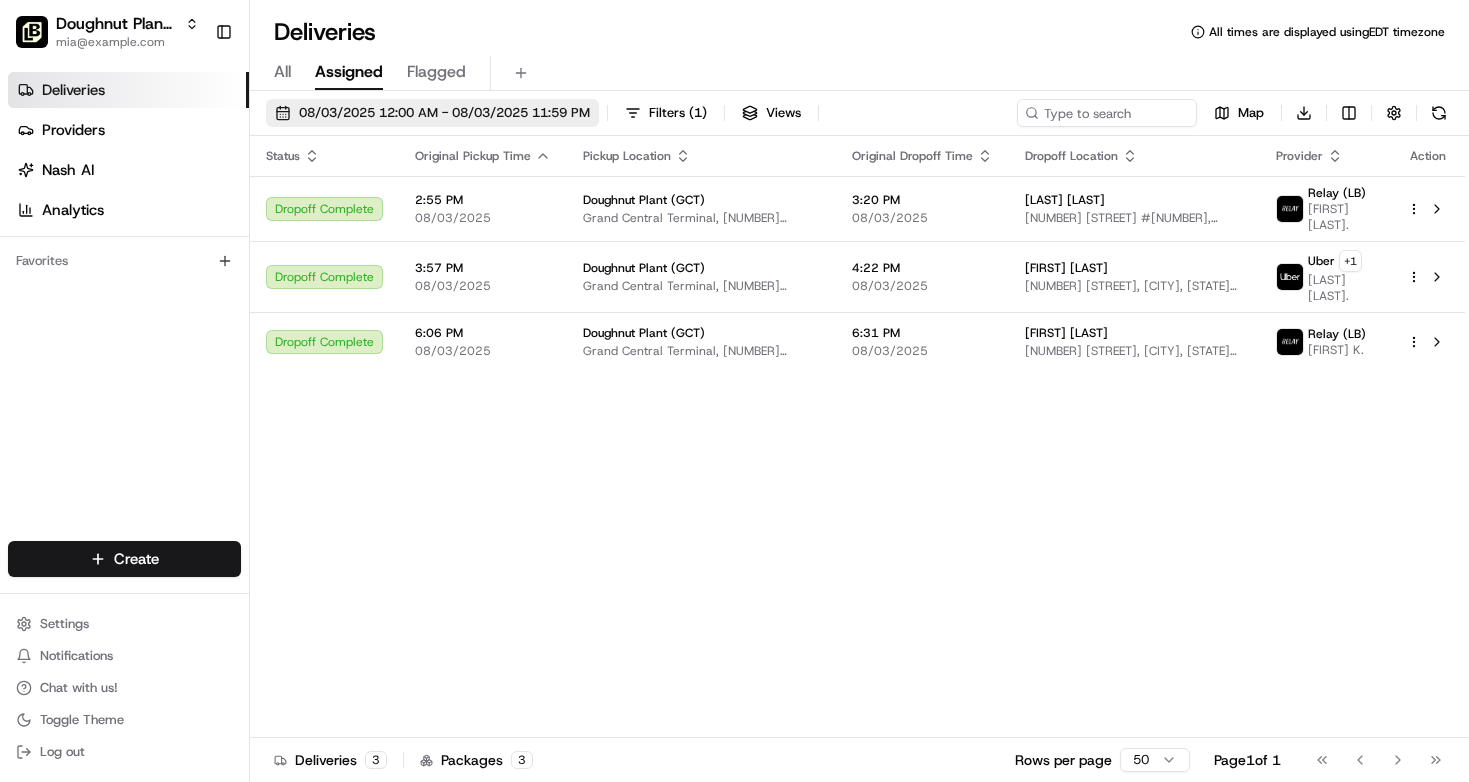 click on "08/03/2025 12:00 AM - 08/03/2025 11:59 PM" at bounding box center (444, 113) 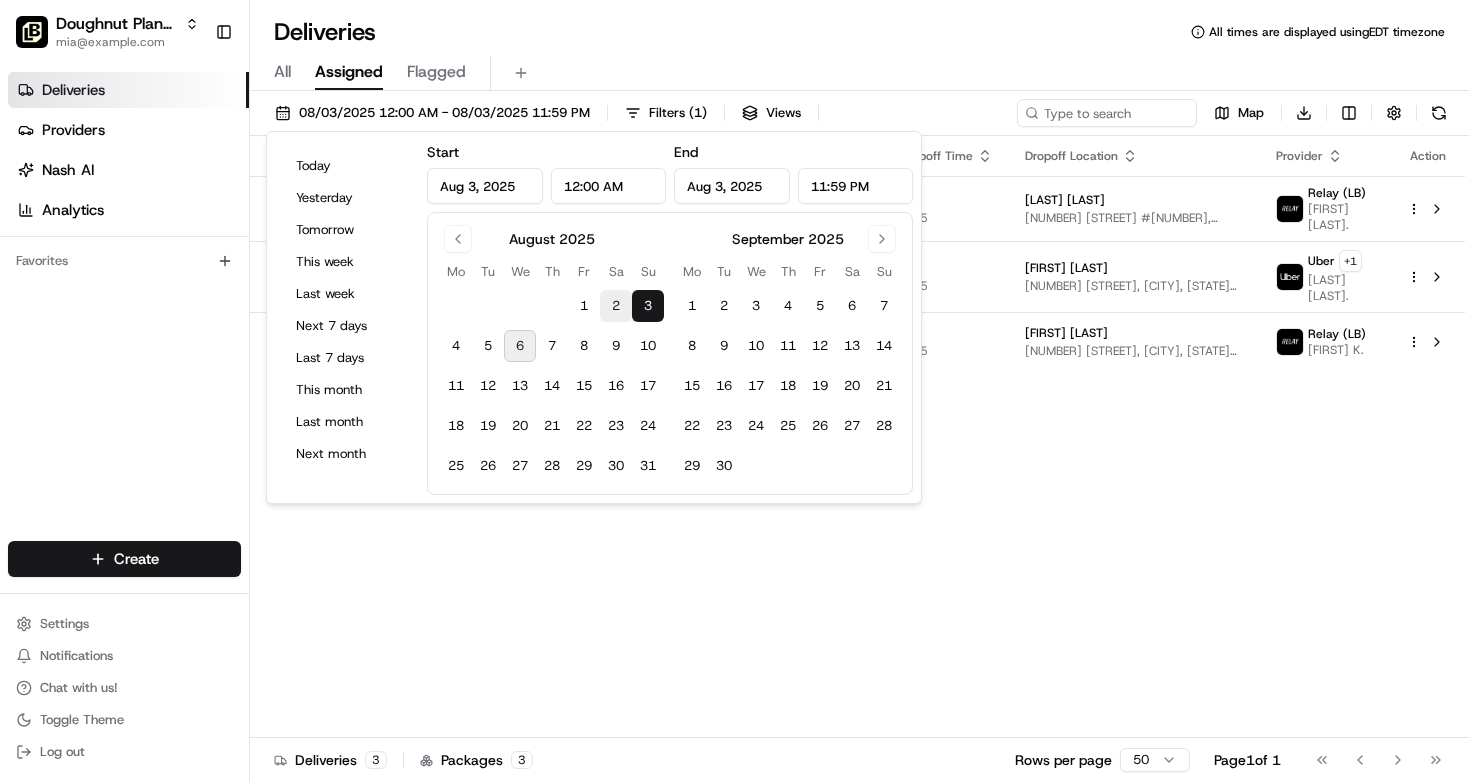 click on "2" at bounding box center [616, 306] 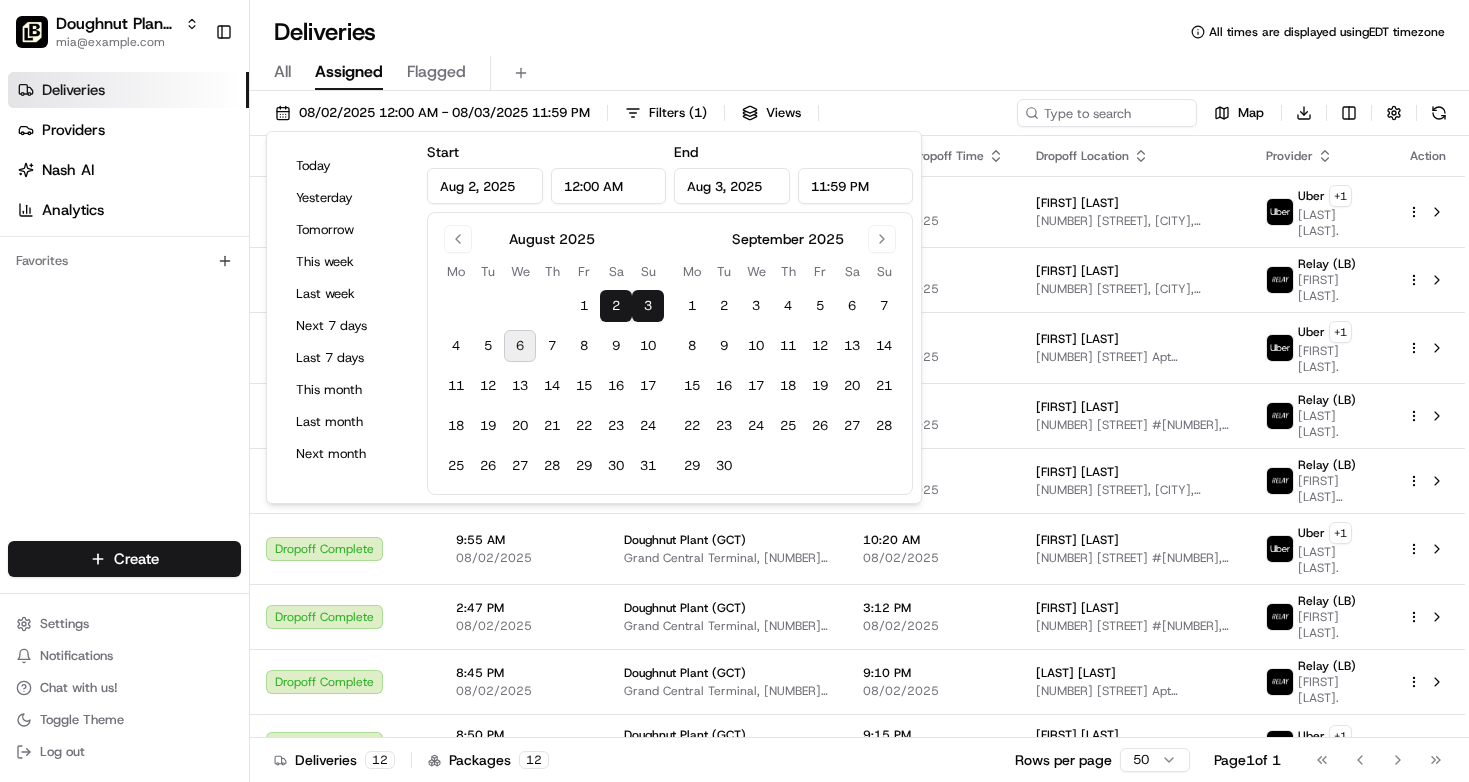 click on "3" at bounding box center (648, 306) 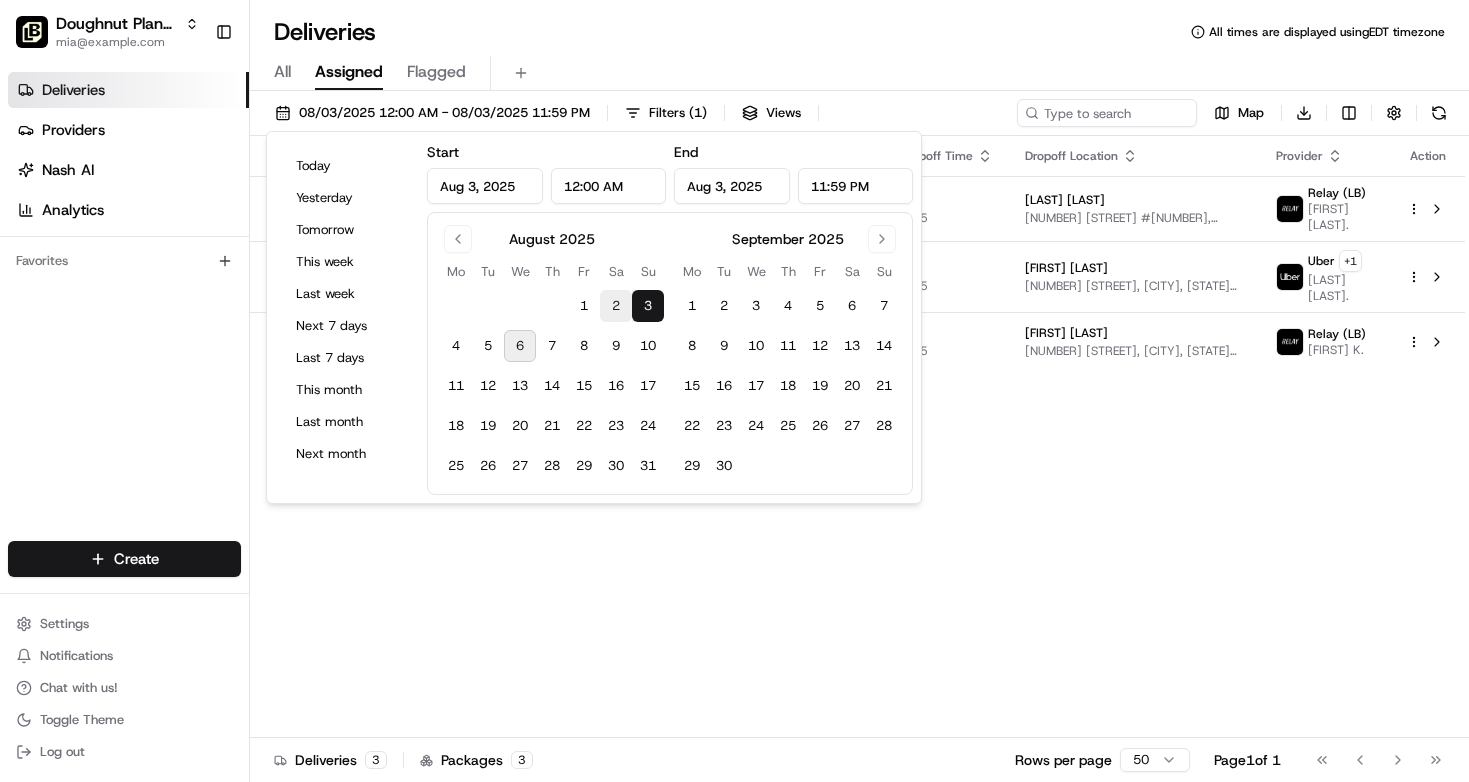 click on "2" at bounding box center [616, 306] 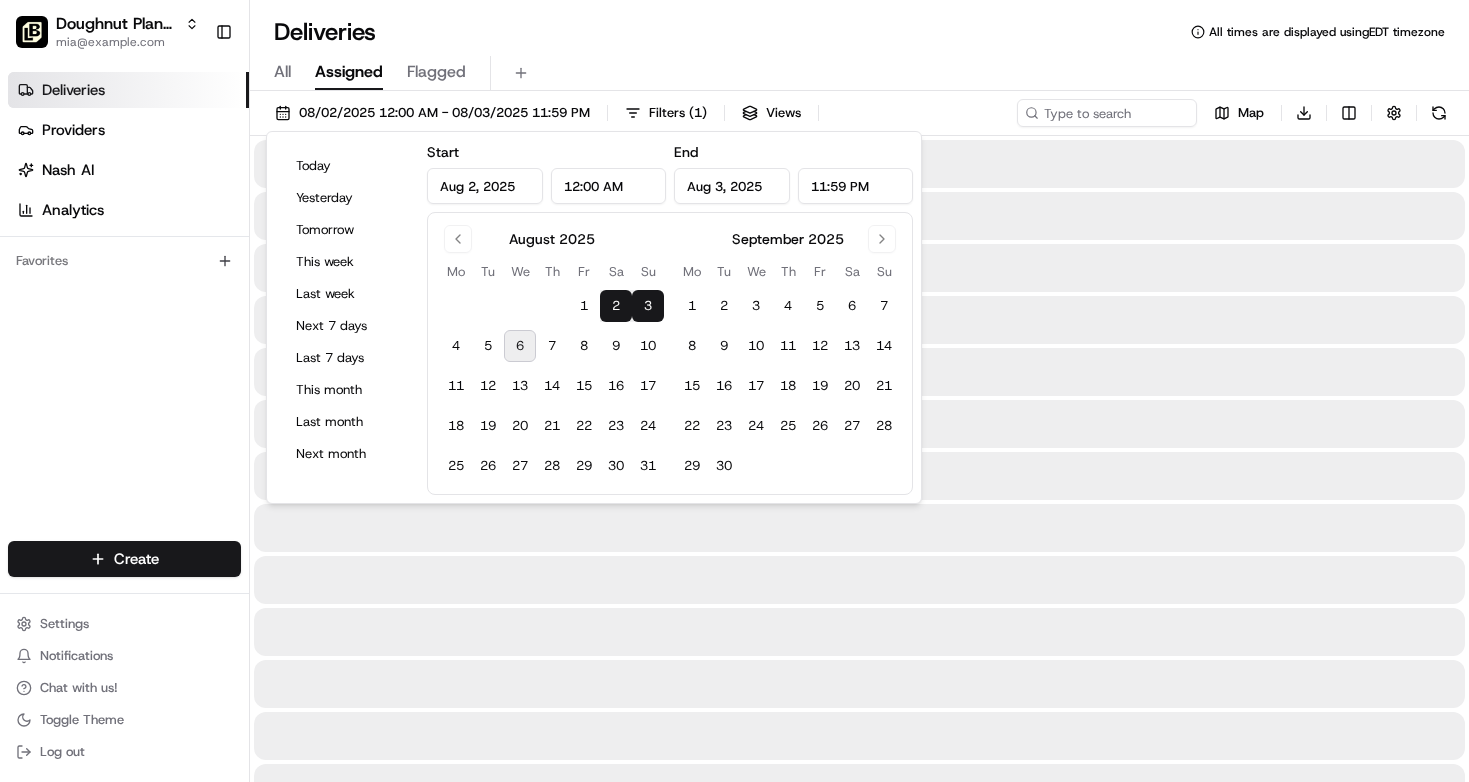 click on "2" at bounding box center [616, 306] 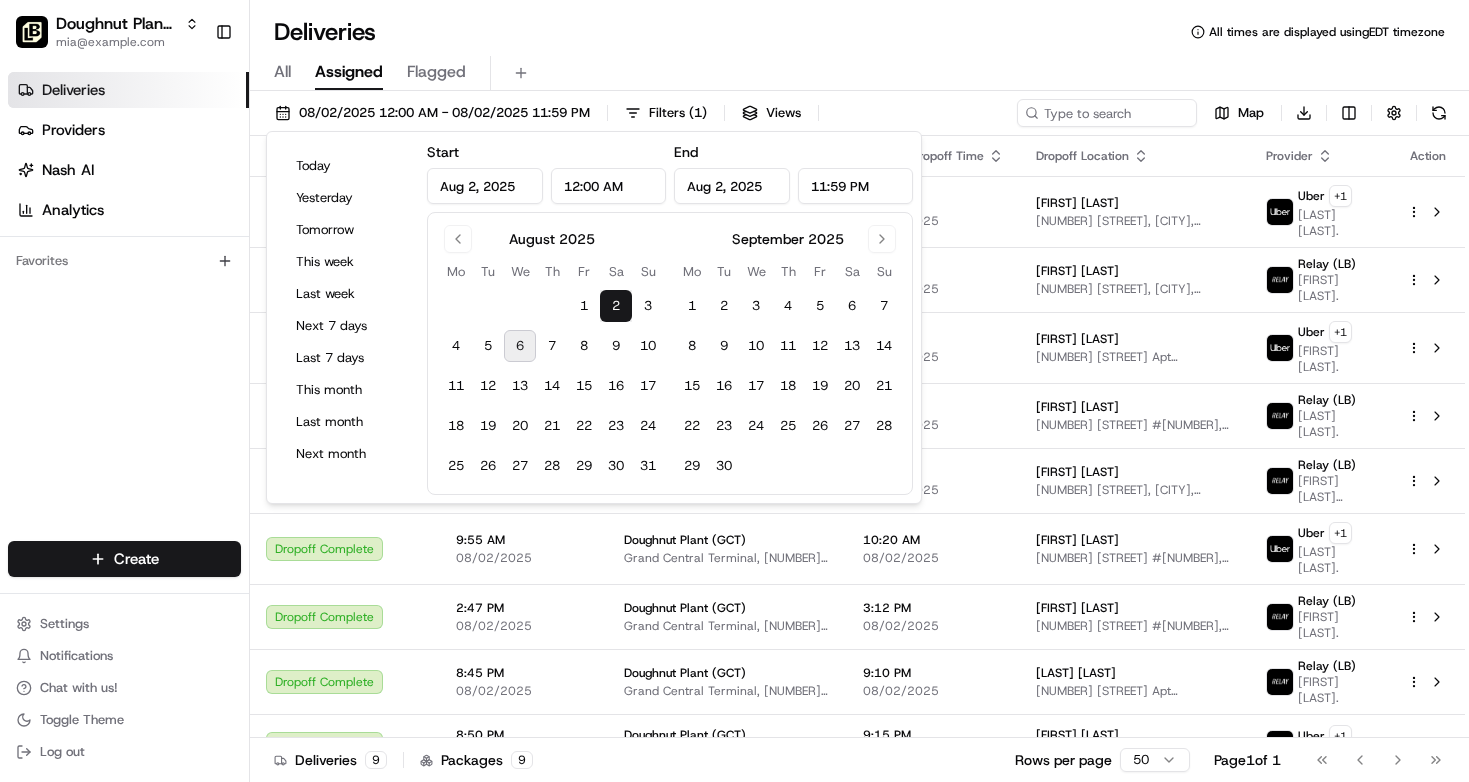 click on "Deliveries All times are displayed using  EDT   timezone" at bounding box center (859, 32) 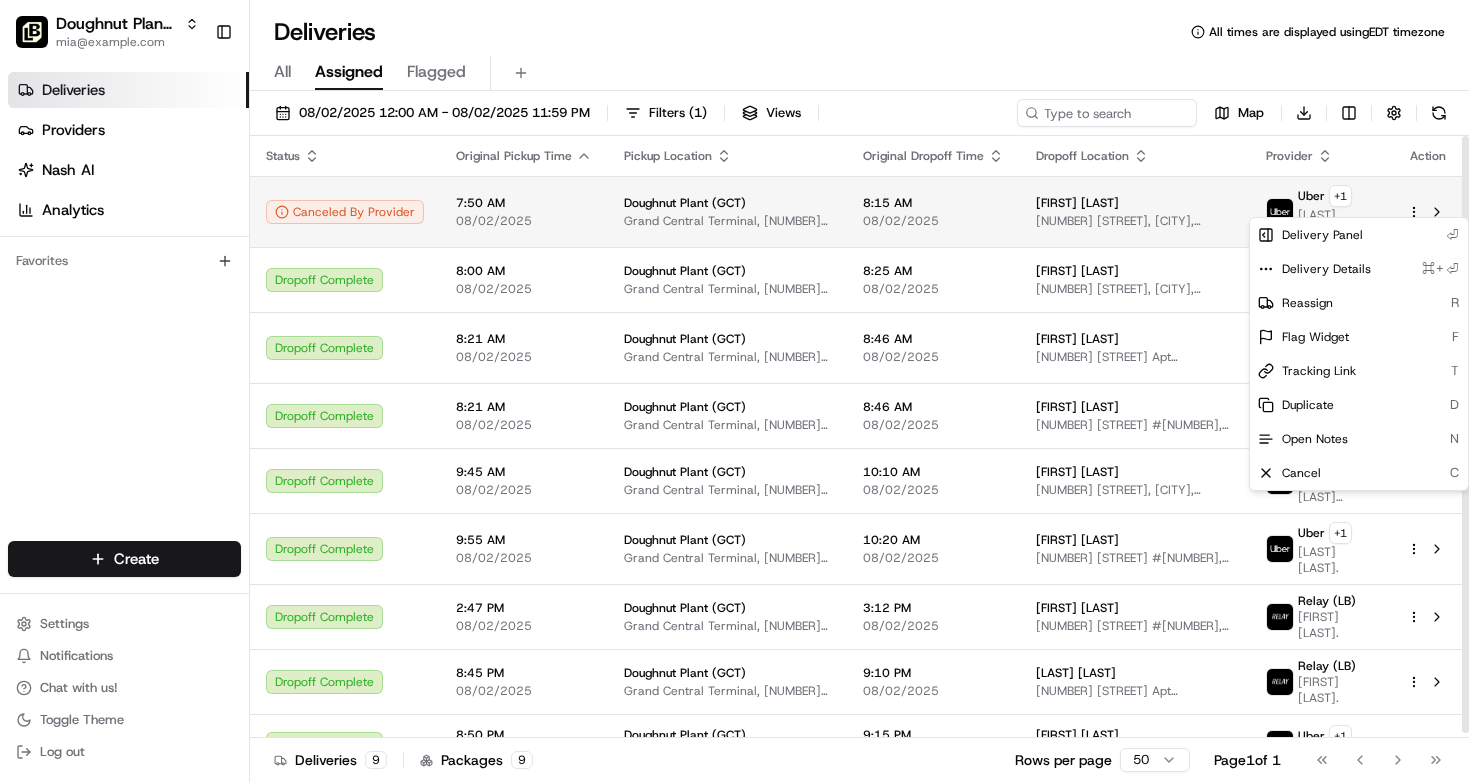 click on "Doughnut Plant (GCT) [EMAIL] Toggle Sidebar Deliveries Providers Nash AI Analytics Favorites Main Menu Members & Organization Organization Users Roles Preferences Customization Tracking Orchestration Automations Dispatch Strategy Locations Pickup Locations Dropoff Locations Billing Billing Refund Requests Integrations Notification Triggers Webhooks API Keys Request Logs Create Settings Notifications Chat with us! Toggle Theme Log out Deliveries All times are displayed using EDT timezone All Assigned Flagged [DATE] [TIME] - [DATE] [TIME] Filters ( 1 ) Views Map Download Status Original Pickup Time Pickup Location Original Dropoff Time Dropoff Location Provider Action Canceled By Provider [TIME] [DATE] Doughnut Plant (GCT) Grand Central Terminal, [NUMBER] [STREET], [CITY], [STATE] [POSTAL_CODE], [COUNTRY] [TIME] [DATE] [FIRST] [LAST] [NUMBER] [STREET], [CITY], [STATE] [POSTAL_CODE], [COUNTRY] Uber + 1 [LAST] [LAST] Dropoff Complete [TIME] [DATE] Doughnut Plant (GCT) [TIME] [DATE] [LAST] [LAST] +" at bounding box center [734, 391] 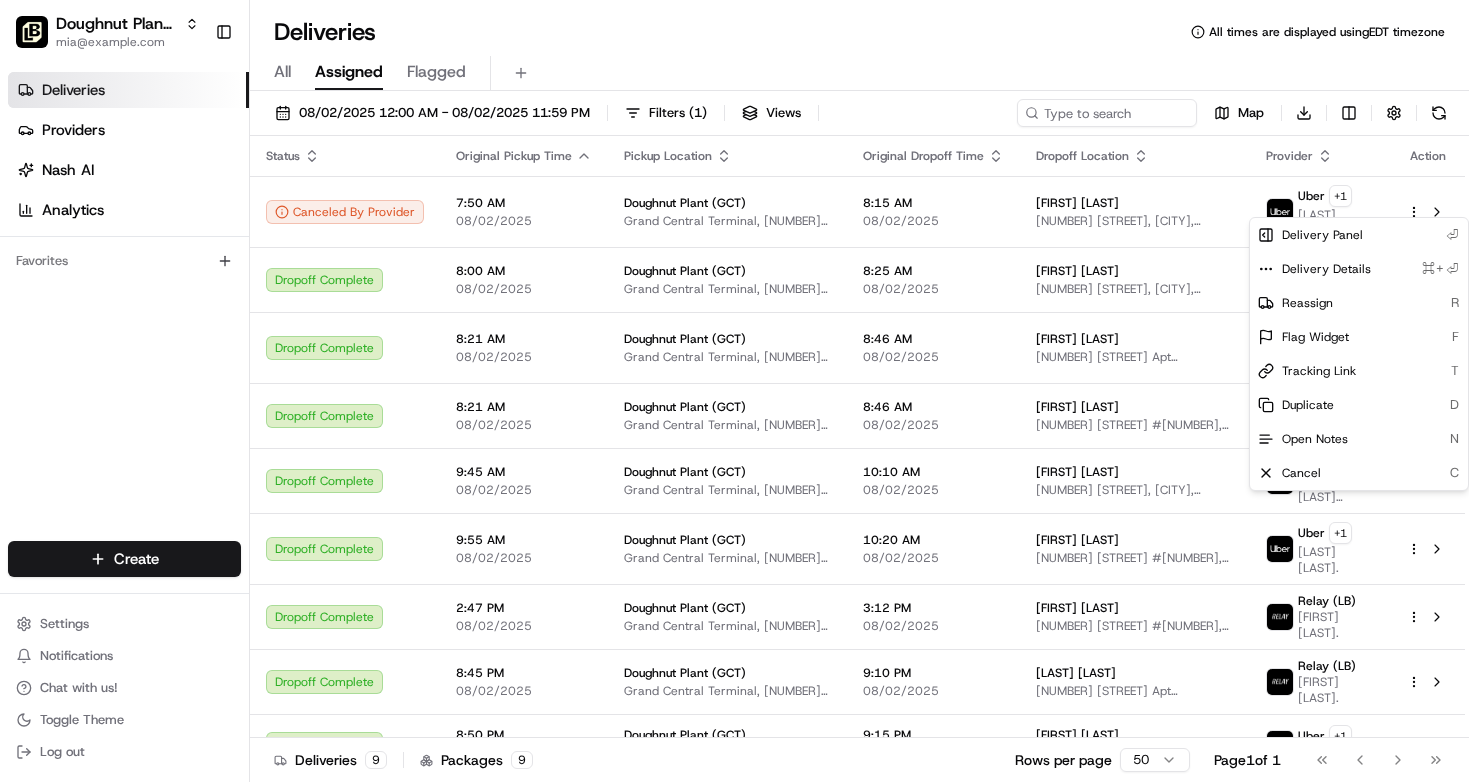 click on "Doughnut Plant (GCT) [EMAIL] Toggle Sidebar Deliveries Providers Nash AI Analytics Favorites Main Menu Members & Organization Organization Users Roles Preferences Customization Tracking Orchestration Automations Dispatch Strategy Locations Pickup Locations Dropoff Locations Billing Billing Refund Requests Integrations Notification Triggers Webhooks API Keys Request Logs Create Settings Notifications Chat with us! Toggle Theme Log out Deliveries All times are displayed using EDT timezone All Assigned Flagged [DATE] [TIME] - [DATE] [TIME] Filters ( 1 ) Views Map Download Status Original Pickup Time Pickup Location Original Dropoff Time Dropoff Location Provider Action Canceled By Provider [TIME] [DATE] Doughnut Plant (GCT) Grand Central Terminal, [NUMBER] [STREET], [CITY], [STATE] [POSTAL_CODE], [COUNTRY] [TIME] [DATE] [FIRST] [LAST] [NUMBER] [STREET], [CITY], [STATE] [POSTAL_CODE], [COUNTRY] Uber + 1 [LAST] [LAST] Dropoff Complete [TIME] [DATE] Doughnut Plant (GCT) [TIME] [DATE] [LAST] [LAST] +" at bounding box center [734, 391] 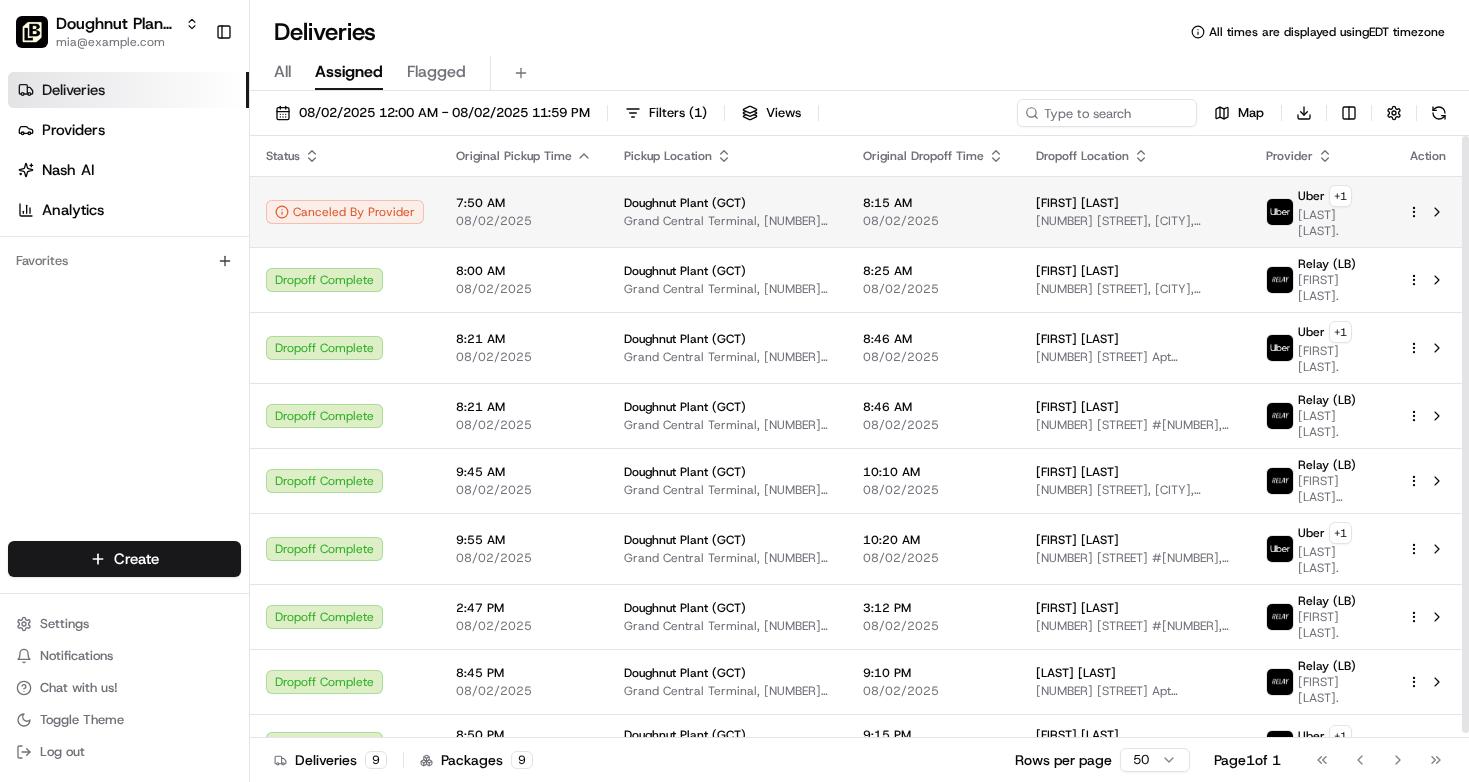click on "[TIME] [DATE]" at bounding box center [524, 211] 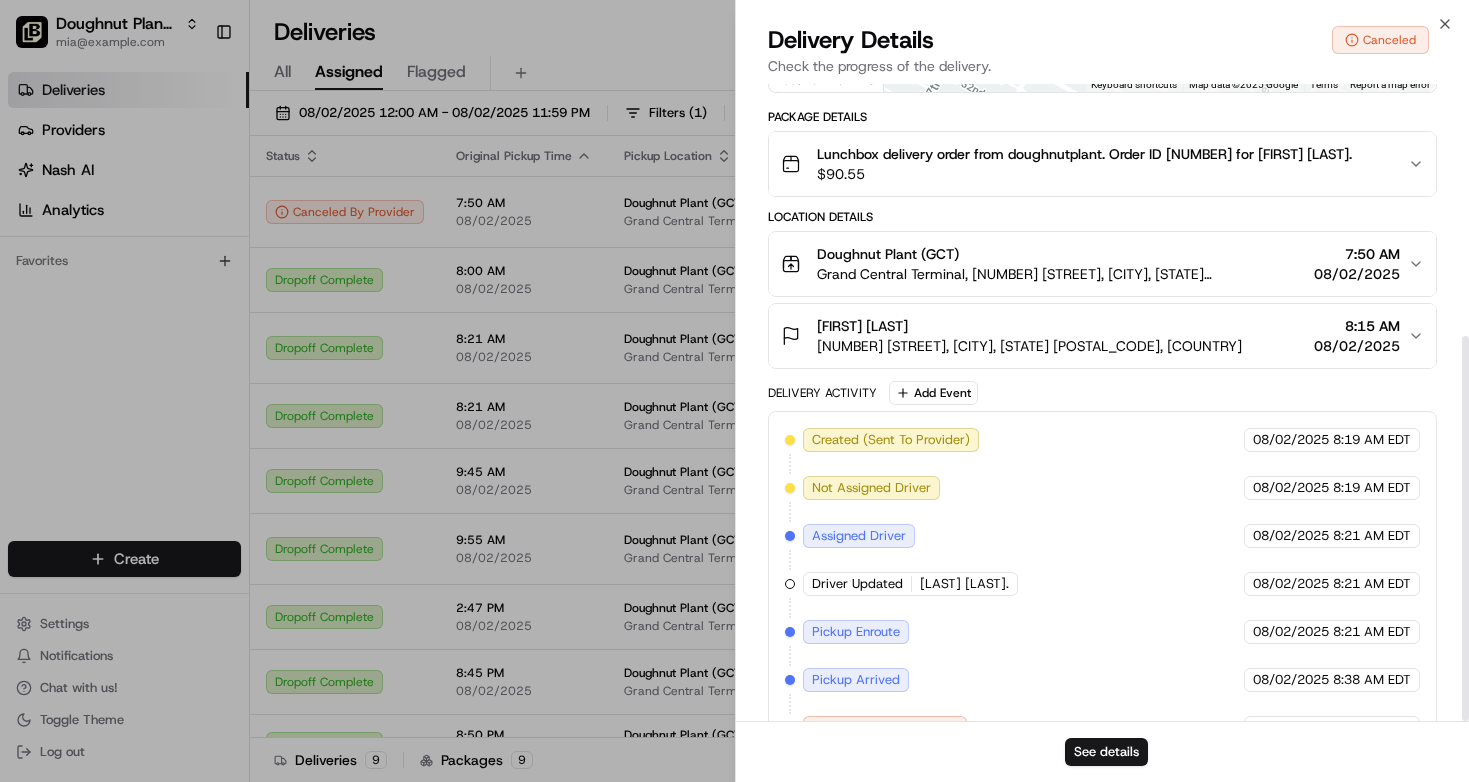 scroll, scrollTop: 417, scrollLeft: 0, axis: vertical 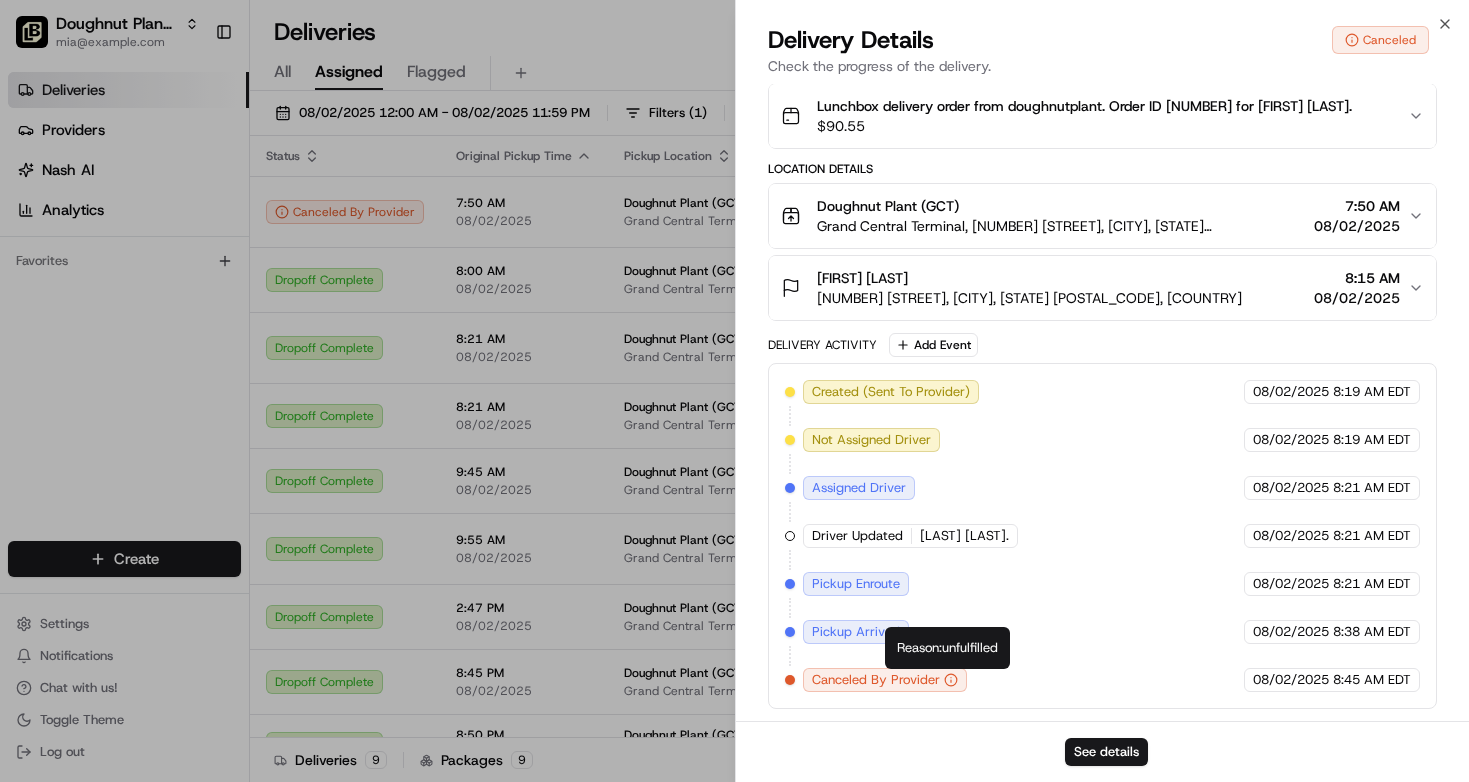 click 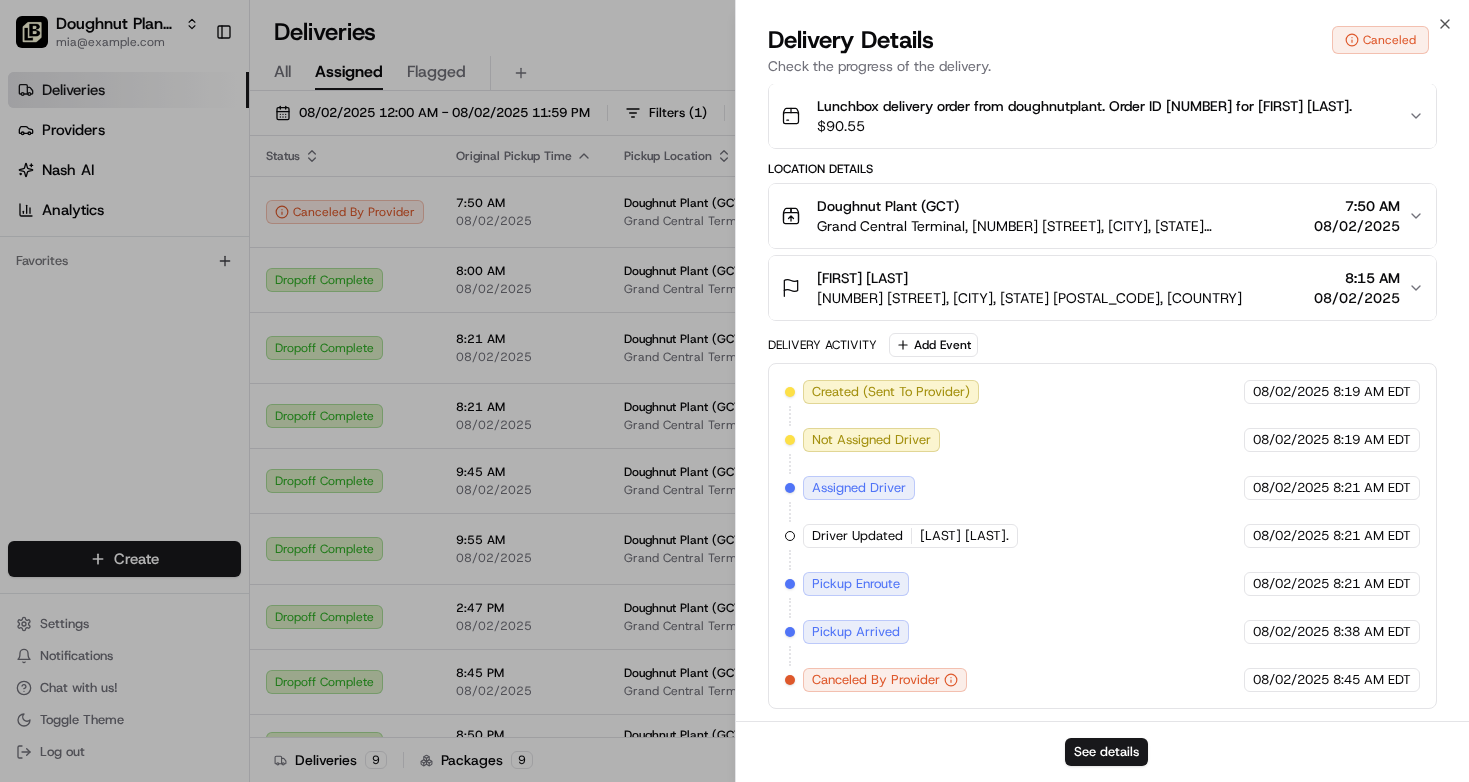 click 